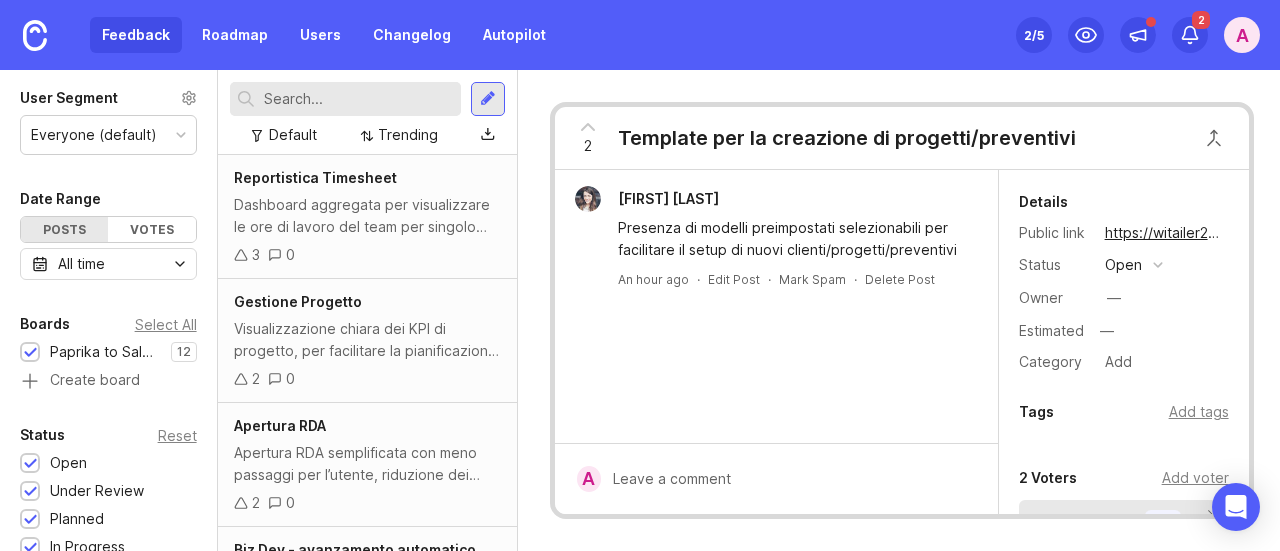 scroll, scrollTop: 0, scrollLeft: 0, axis: both 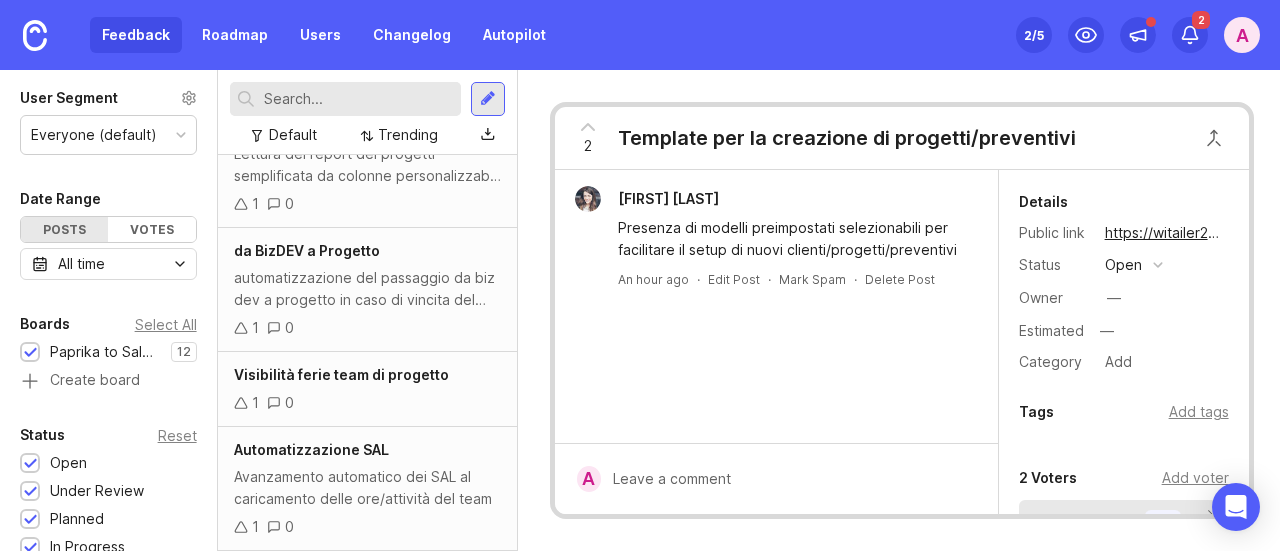 click on "All time" at bounding box center (108, 264) 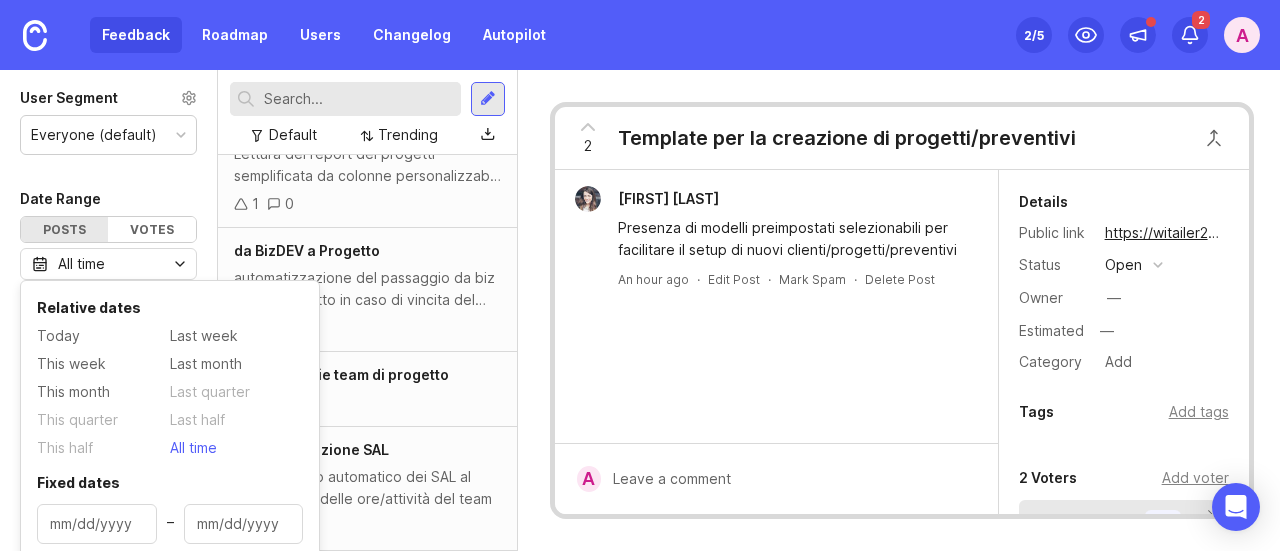 click on "All time" at bounding box center [108, 264] 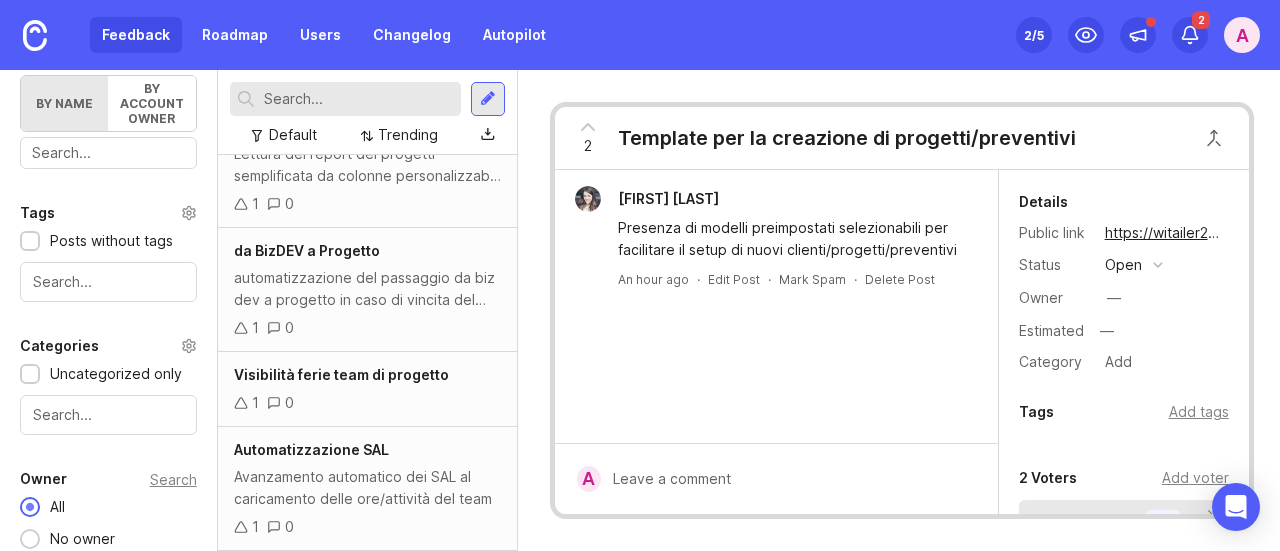 scroll, scrollTop: 686, scrollLeft: 0, axis: vertical 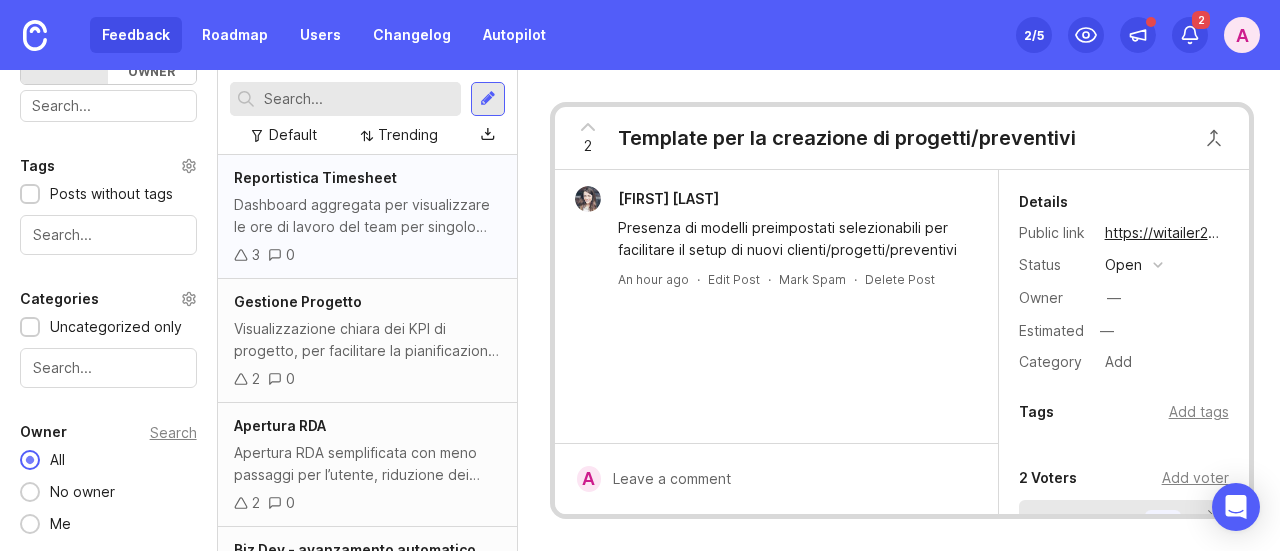 click on "Dashboard aggregata per visualizzare le ore di lavoro del team per singolo cliente, suddivise per task" at bounding box center [367, 216] 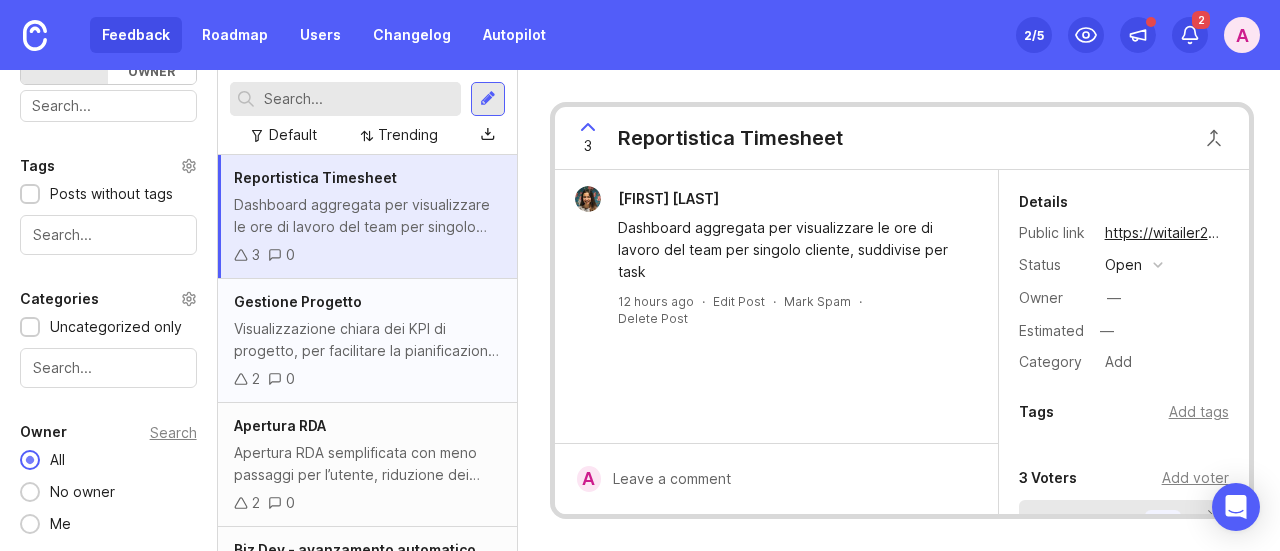 click on "Gestione Progetto Visualizzazione chiara dei KPI di progetto, per facilitare la pianificazione dei prossimi step e il monitoraggio dell’andamento. 2 0" at bounding box center [367, 341] 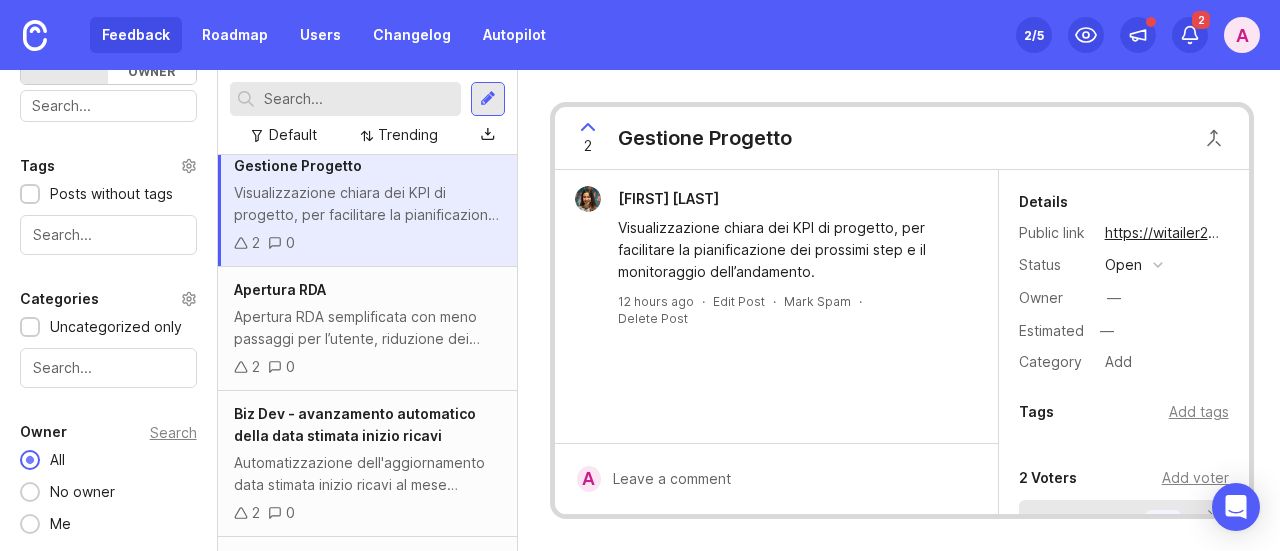 scroll, scrollTop: 200, scrollLeft: 0, axis: vertical 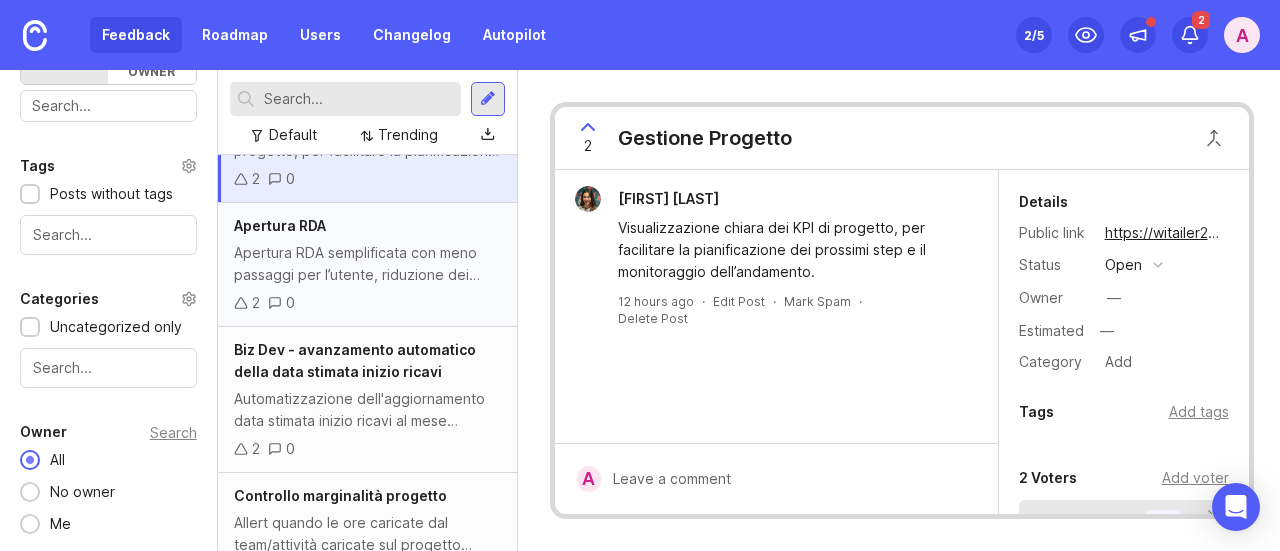 click on "Apertura RDA semplificata con meno passaggi per l’utente, riduzione dei back and forth sull’allocazione costi e alert per approvazione." at bounding box center (367, 264) 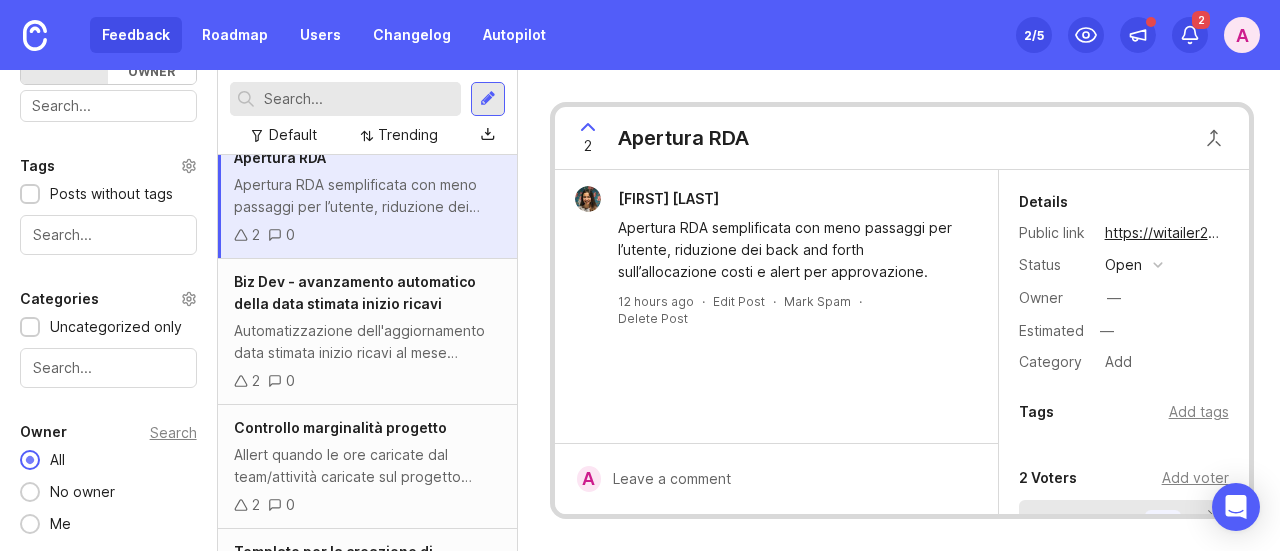scroll, scrollTop: 300, scrollLeft: 0, axis: vertical 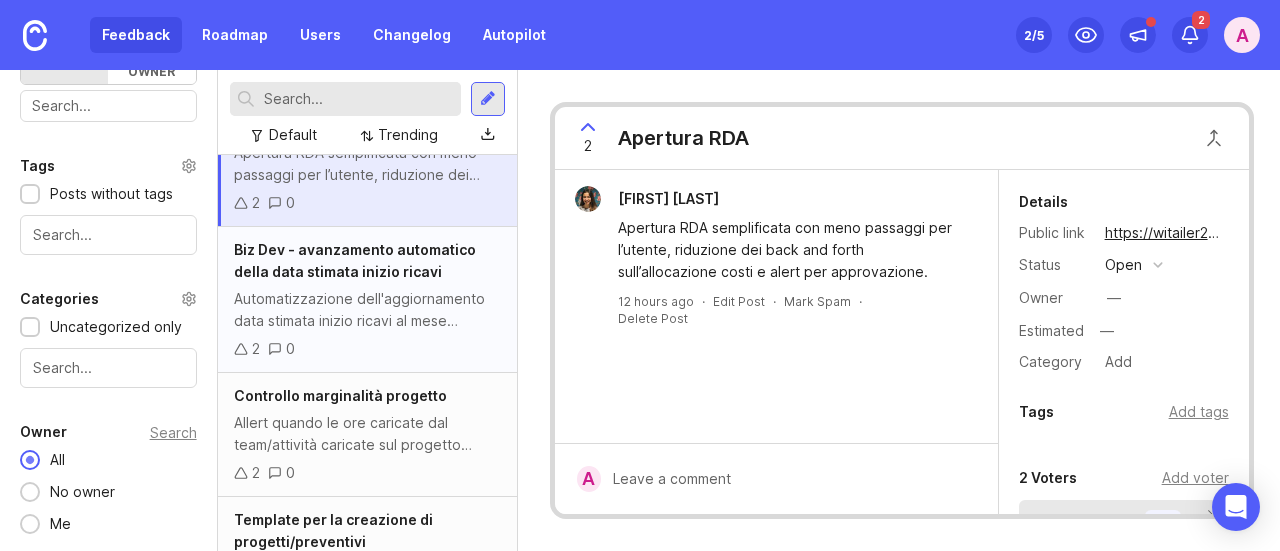 click on "Biz Dev - avanzamento automatico della data stimata inizio ricavi" at bounding box center [367, 261] 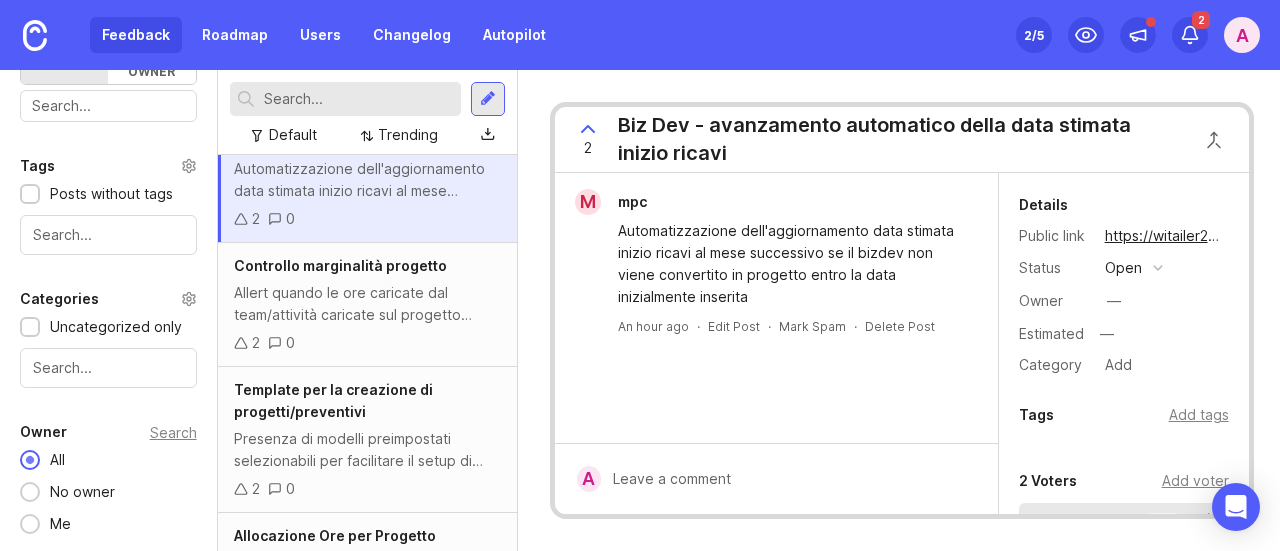 scroll, scrollTop: 400, scrollLeft: 0, axis: vertical 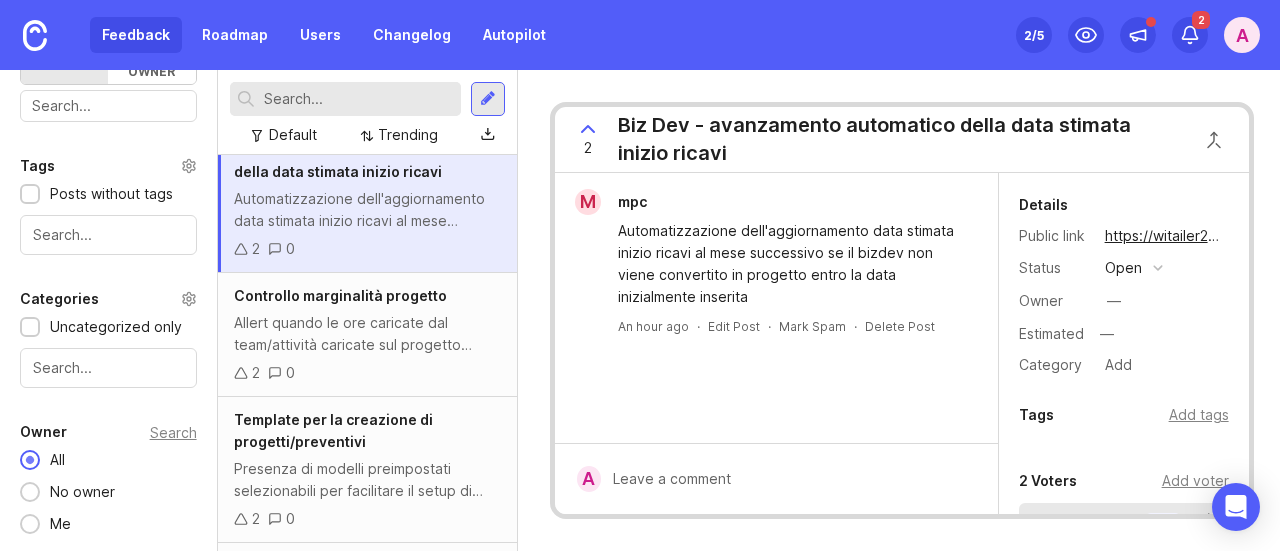 click on "Controllo marginalità progetto Allert quando le ore caricate dal team/attività caricate sul progetto superano la soglia di marginalità ideale 2 0" at bounding box center (367, 335) 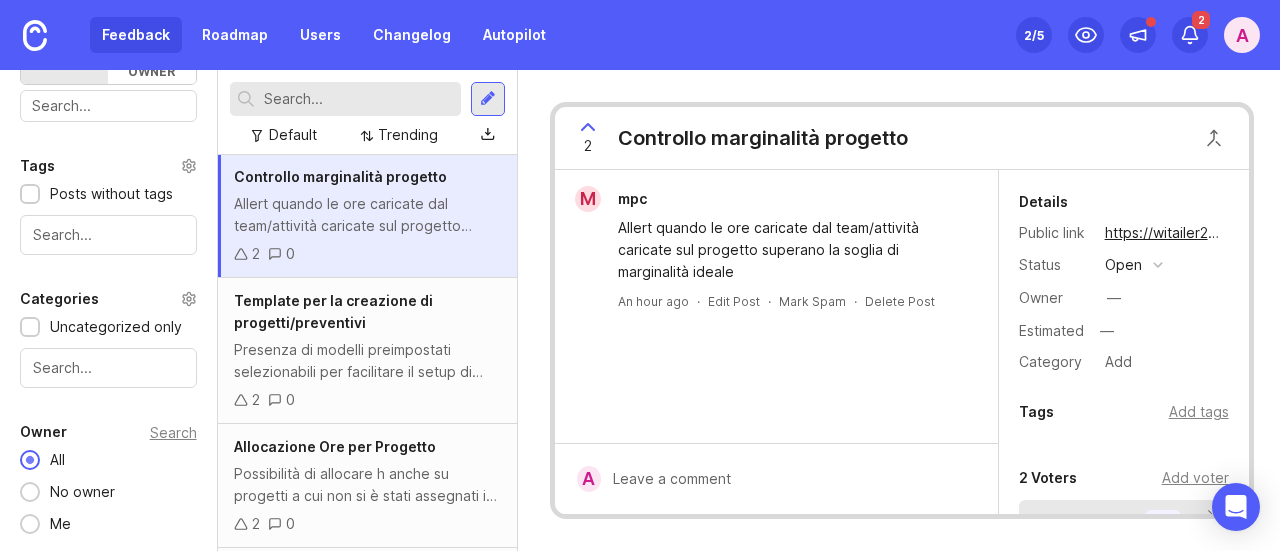 scroll, scrollTop: 600, scrollLeft: 0, axis: vertical 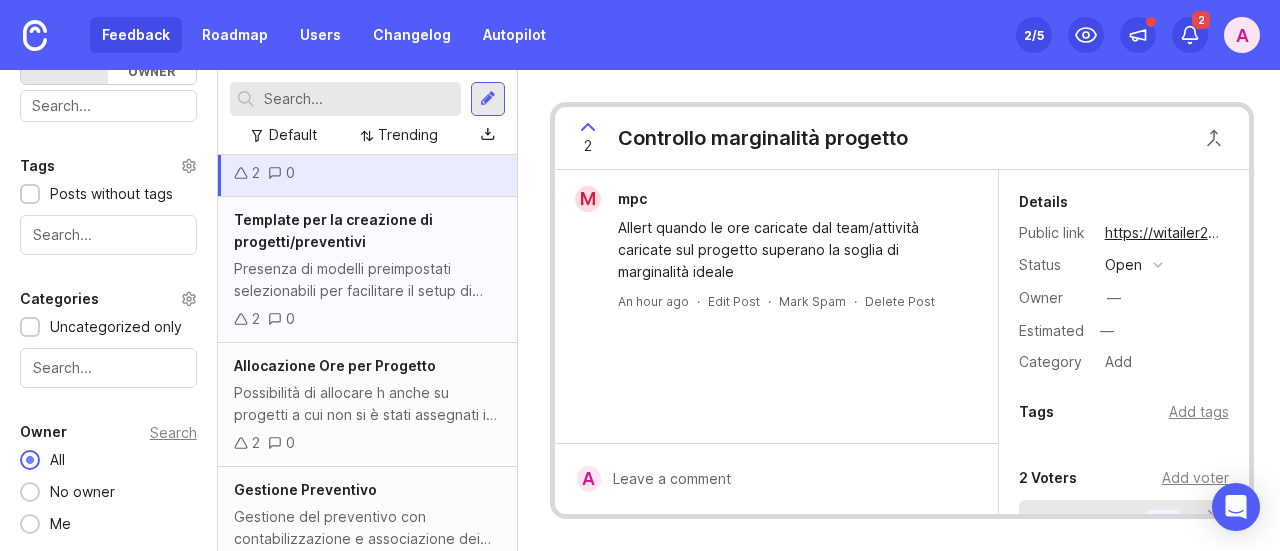 click on "Presenza di modelli preimpostati selezionabili per facilitare il setup di nuovi clienti/progetti/preventivi" at bounding box center [367, 280] 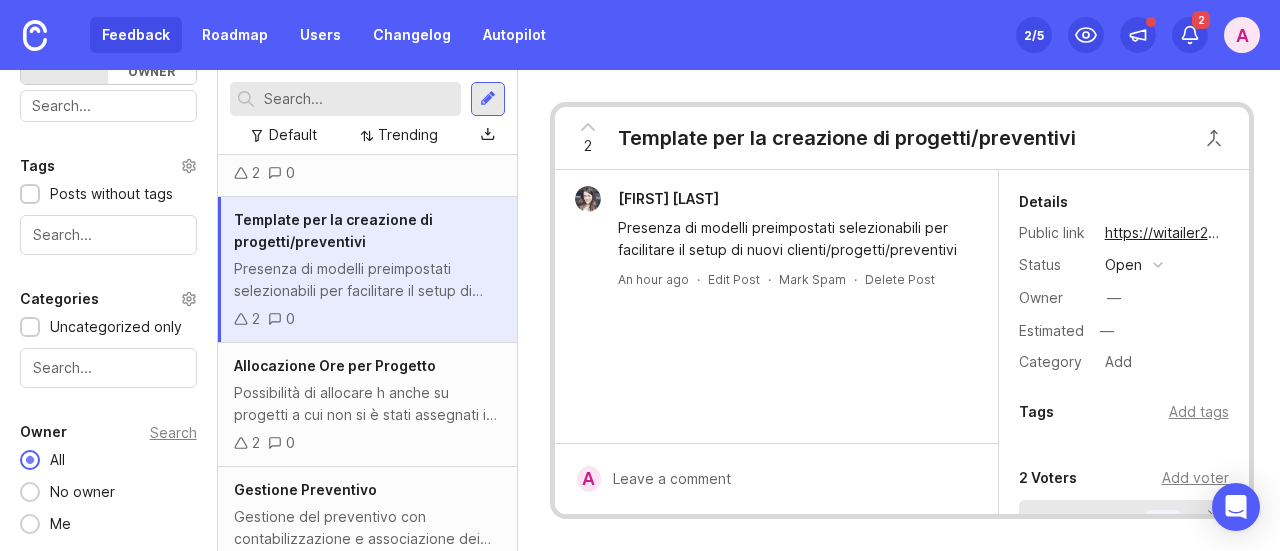 scroll, scrollTop: 700, scrollLeft: 0, axis: vertical 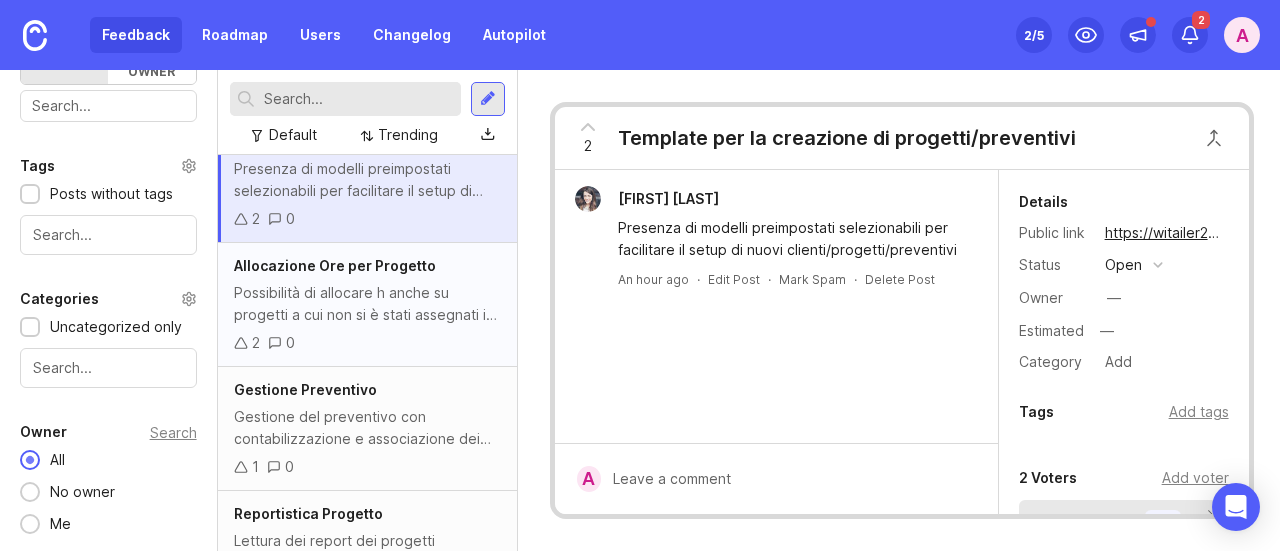 click on "Possibilità di allocare h anche su progetti a cui non si è stati assegnati in fase di creazione del progetto. Fondamentale per persone che danno supporto occasionale (es. Ops) o solo in alcune fasi del progetto (es. setup iniziale)" at bounding box center [367, 304] 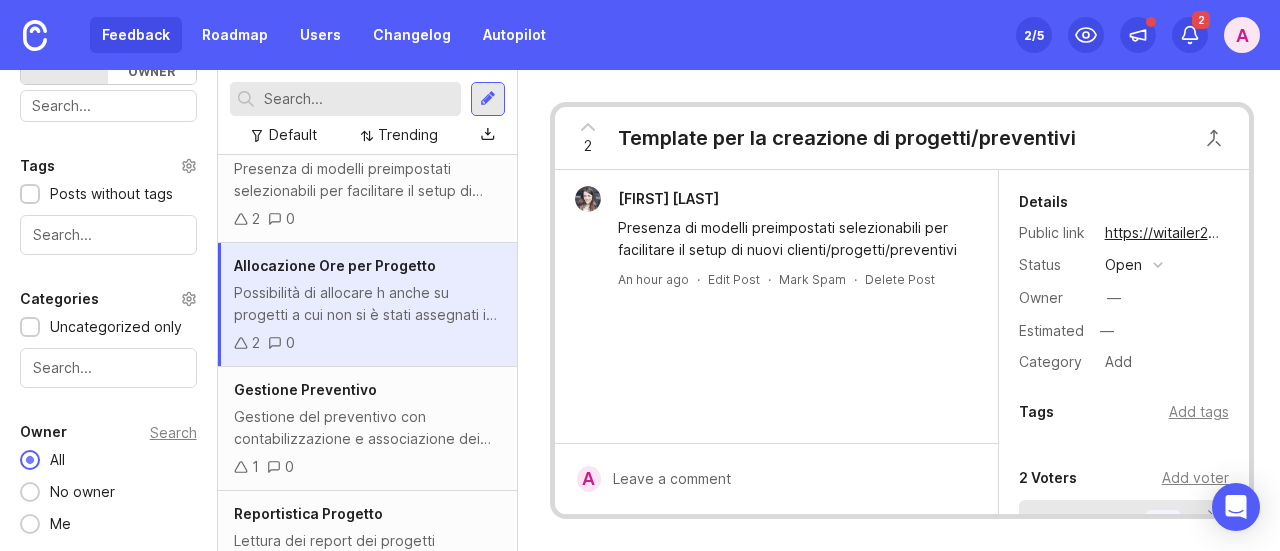 scroll, scrollTop: 800, scrollLeft: 0, axis: vertical 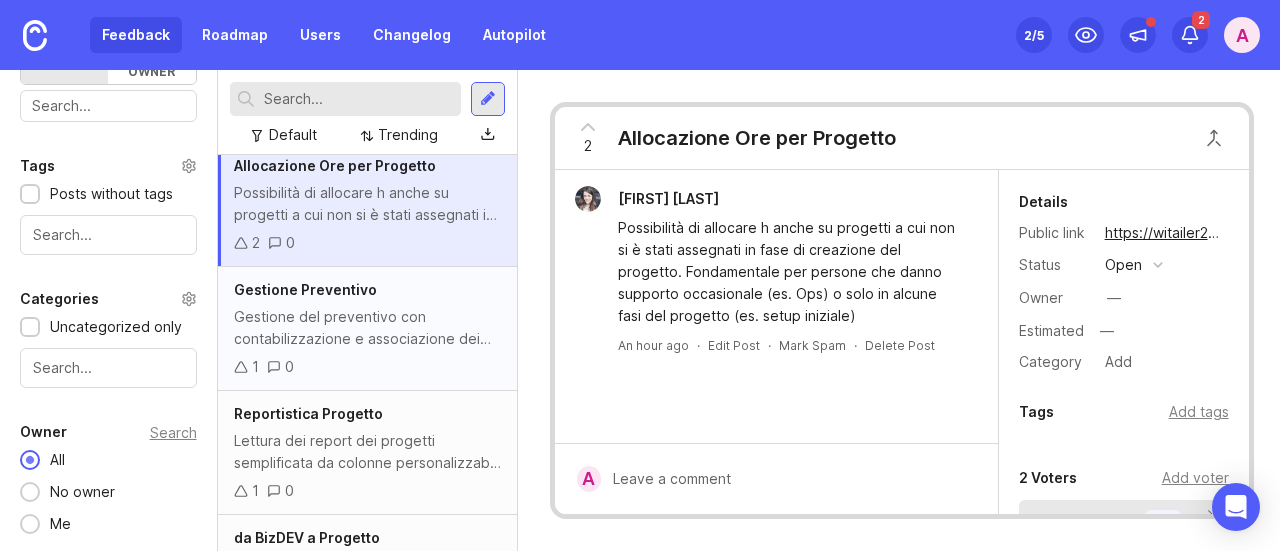 click on "Gestione Preventivo" at bounding box center (367, 290) 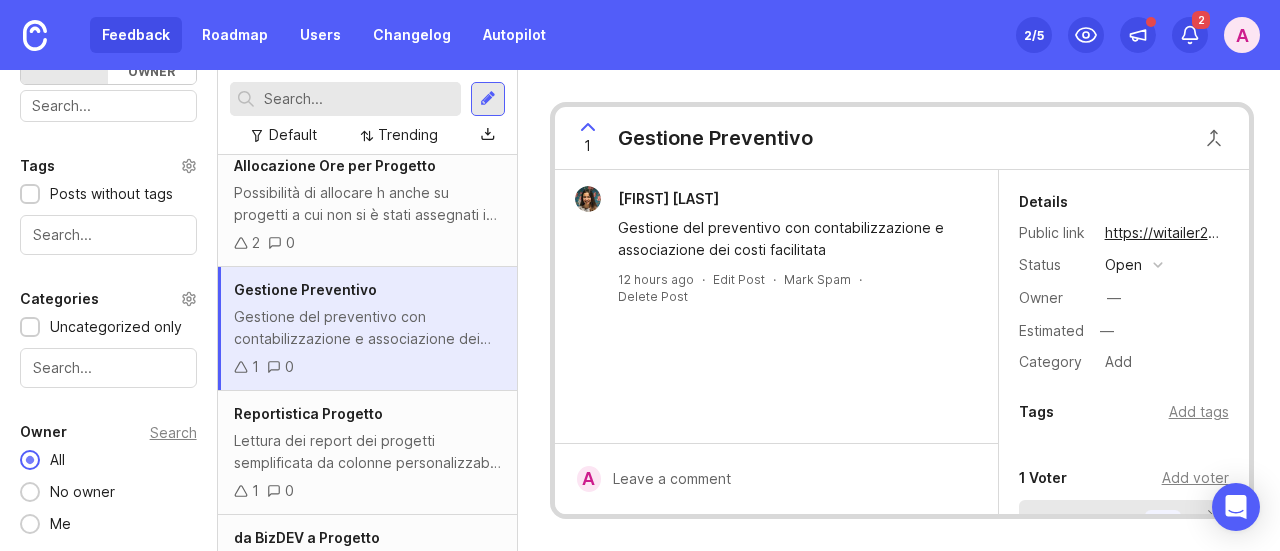scroll, scrollTop: 900, scrollLeft: 0, axis: vertical 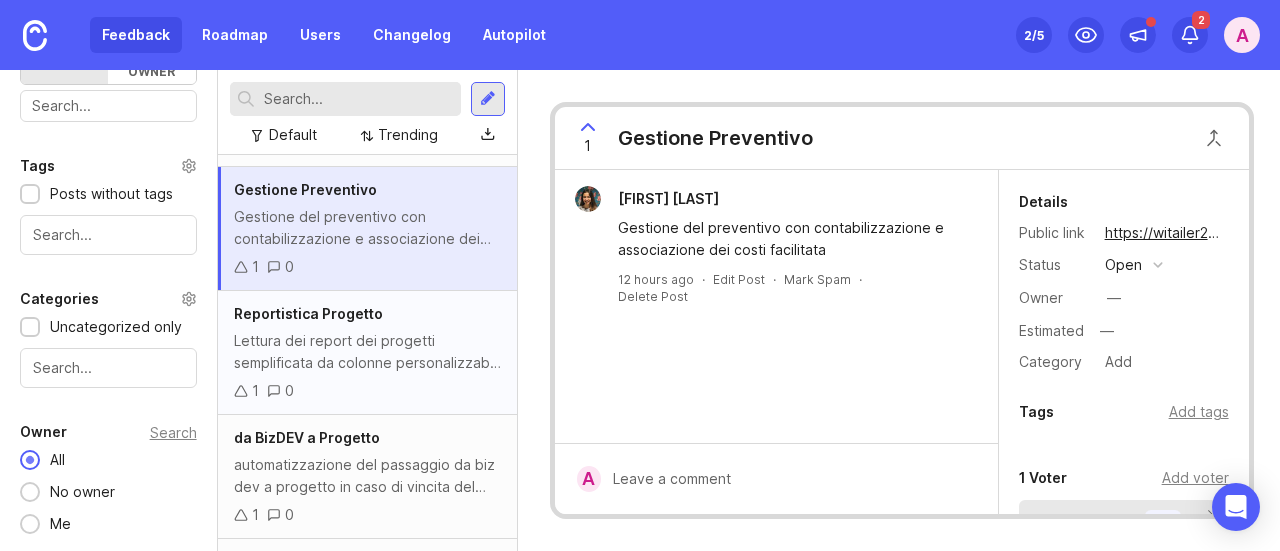 click on "Reportistica Progetto" at bounding box center (367, 314) 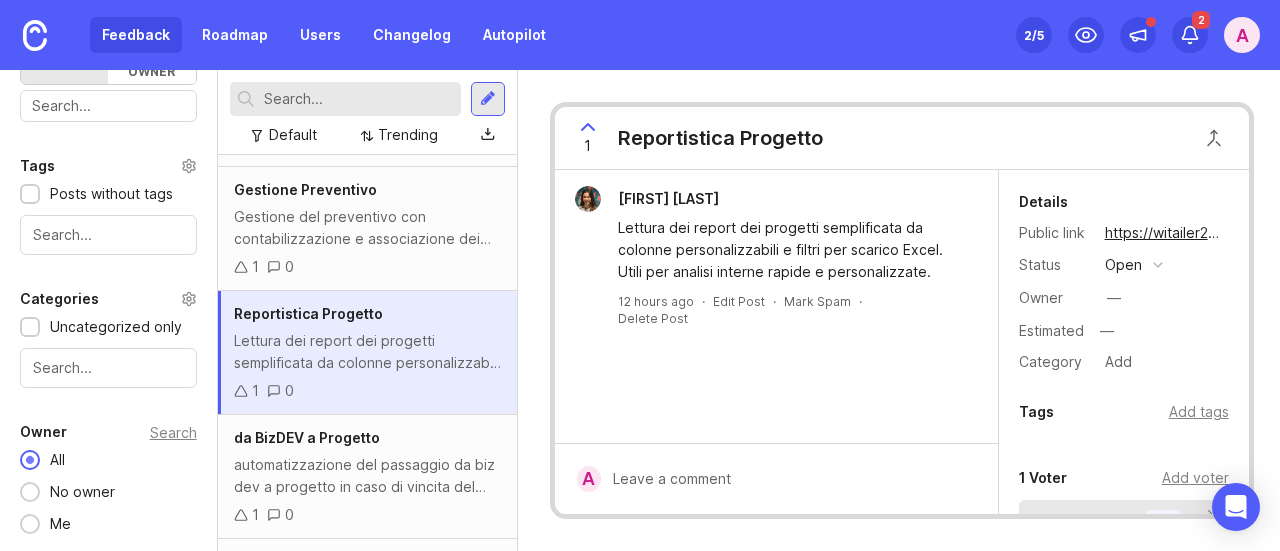 scroll, scrollTop: 1098, scrollLeft: 0, axis: vertical 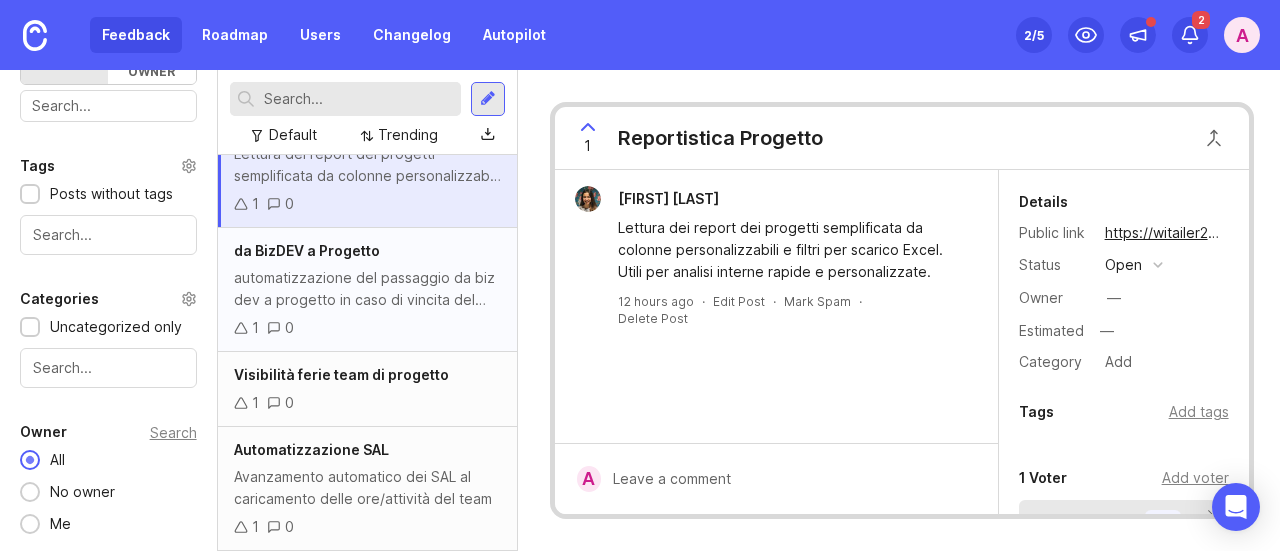 click on "automatizzazione del passaggio da biz dev a progetto in caso di vincita del preventivo (evitare cancellazione bizdev e inserimento progetto da zero)" at bounding box center (367, 289) 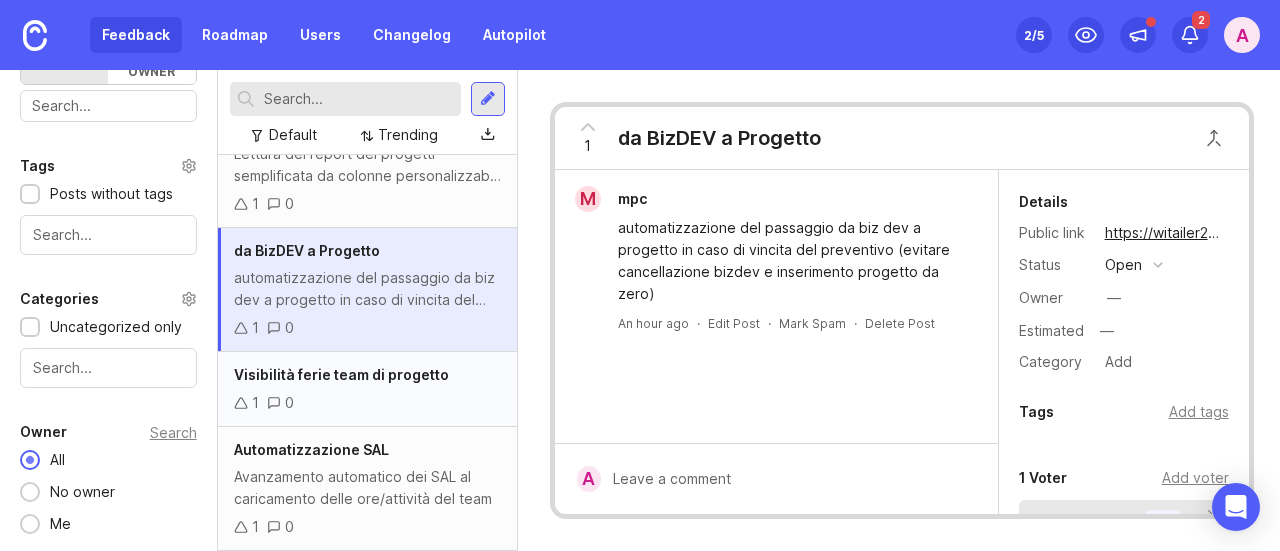click on "Visibilità ferie team di progetto" at bounding box center (341, 374) 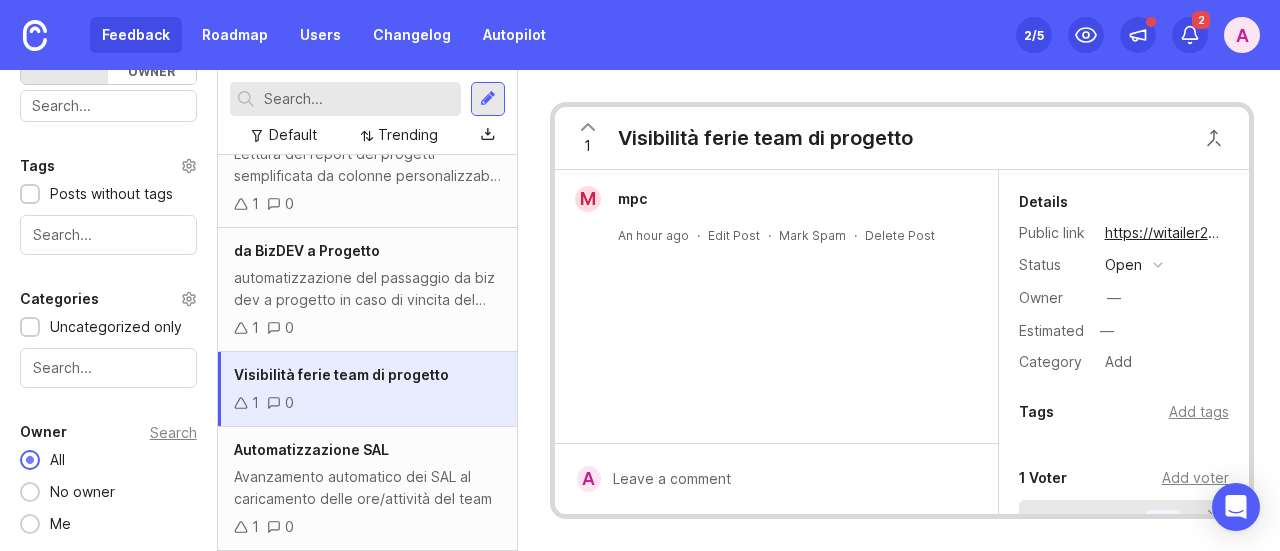 click on "1" at bounding box center (587, 146) 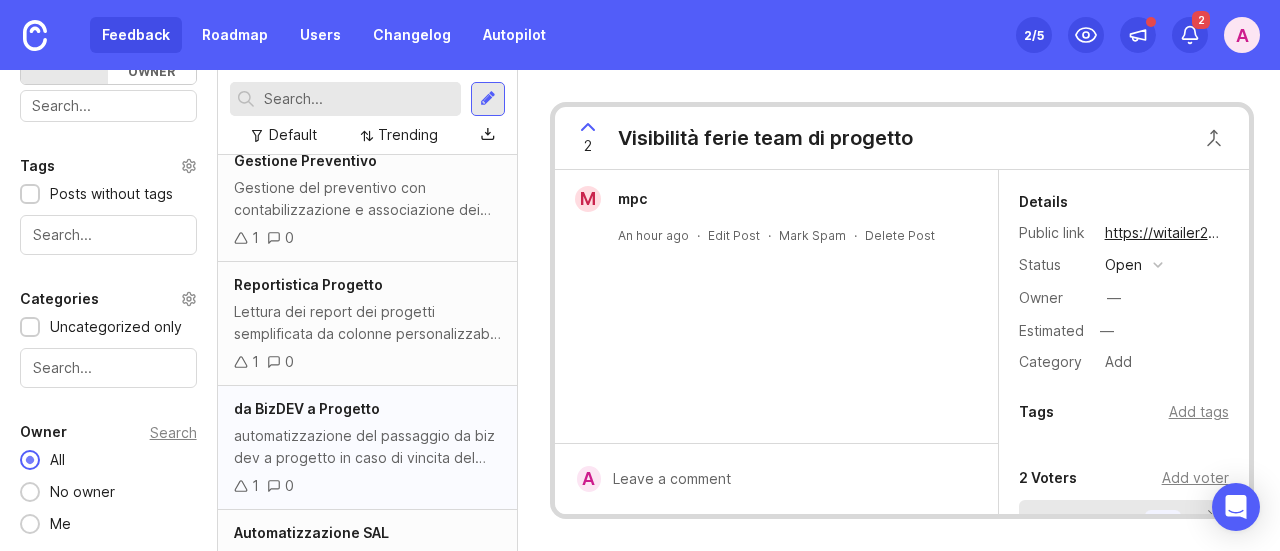 scroll, scrollTop: 1098, scrollLeft: 0, axis: vertical 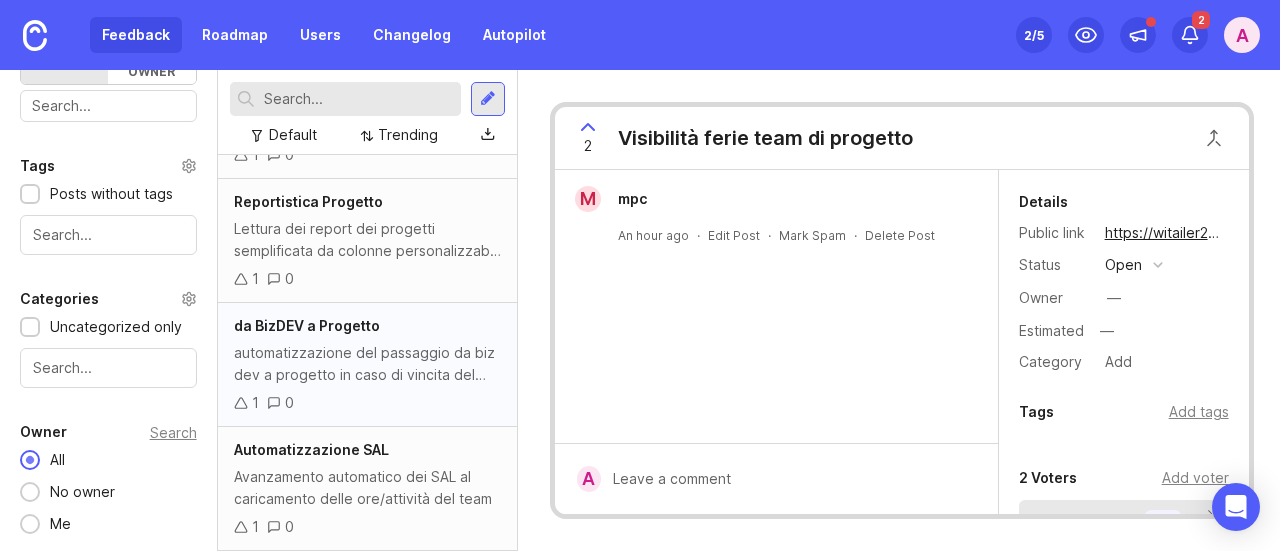 click on "automatizzazione del passaggio da biz dev a progetto in caso di vincita del preventivo (evitare cancellazione bizdev e inserimento progetto da zero)" at bounding box center [367, 364] 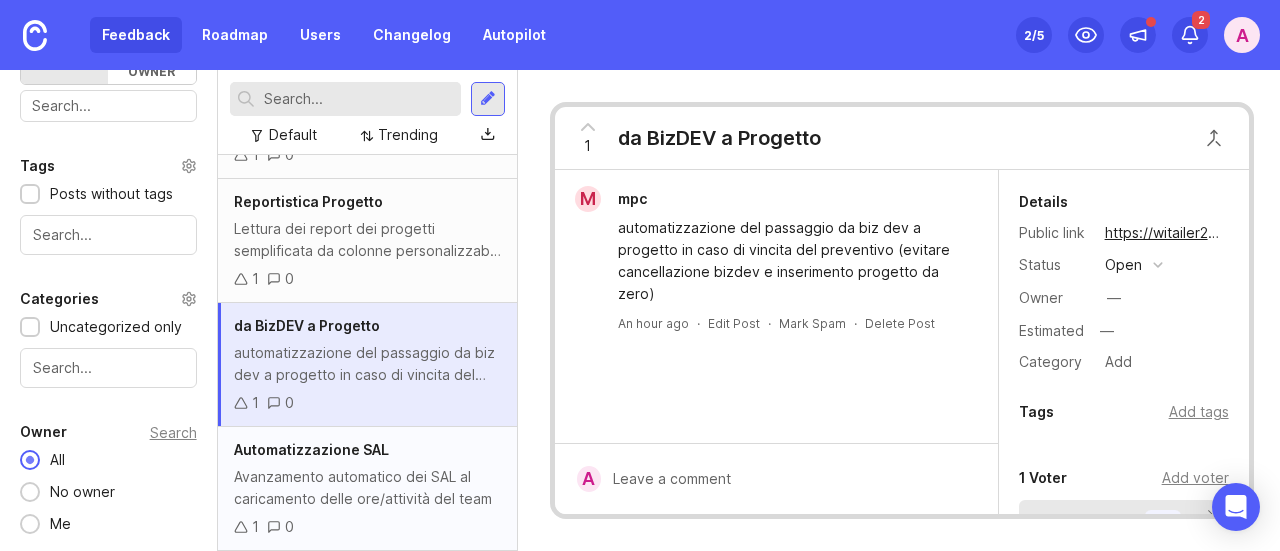 click on "Avanzamento automatico dei SAL al caricamento delle ore/attività del team" at bounding box center (367, 488) 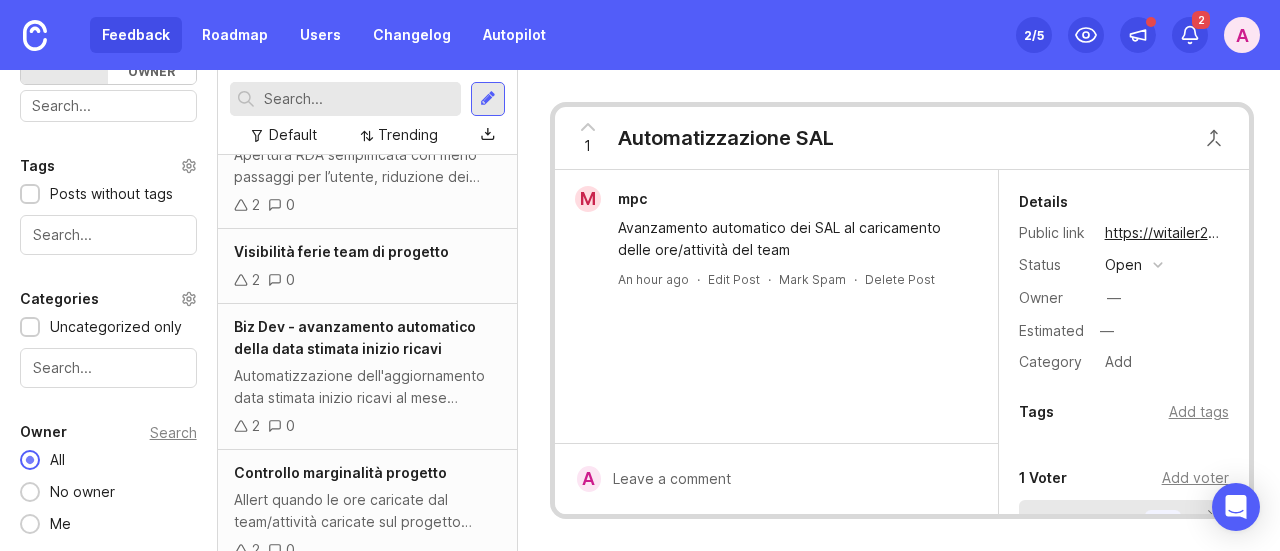 scroll, scrollTop: 0, scrollLeft: 0, axis: both 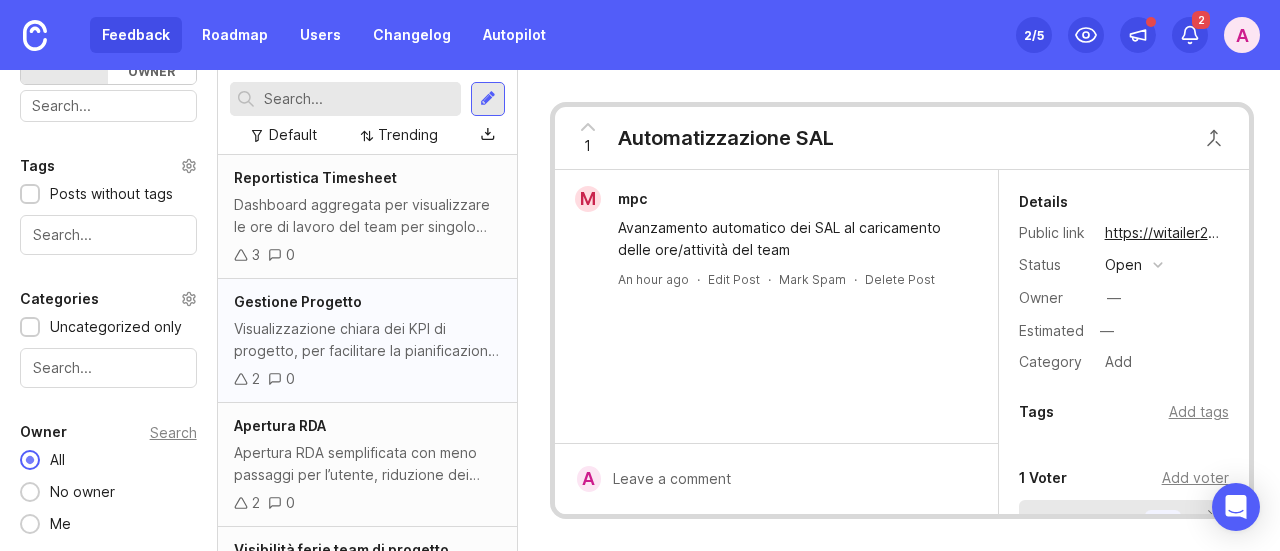 click on "Visualizzazione chiara dei KPI di progetto, per facilitare la pianificazione dei prossimi step e il monitoraggio dell’andamento." at bounding box center (367, 340) 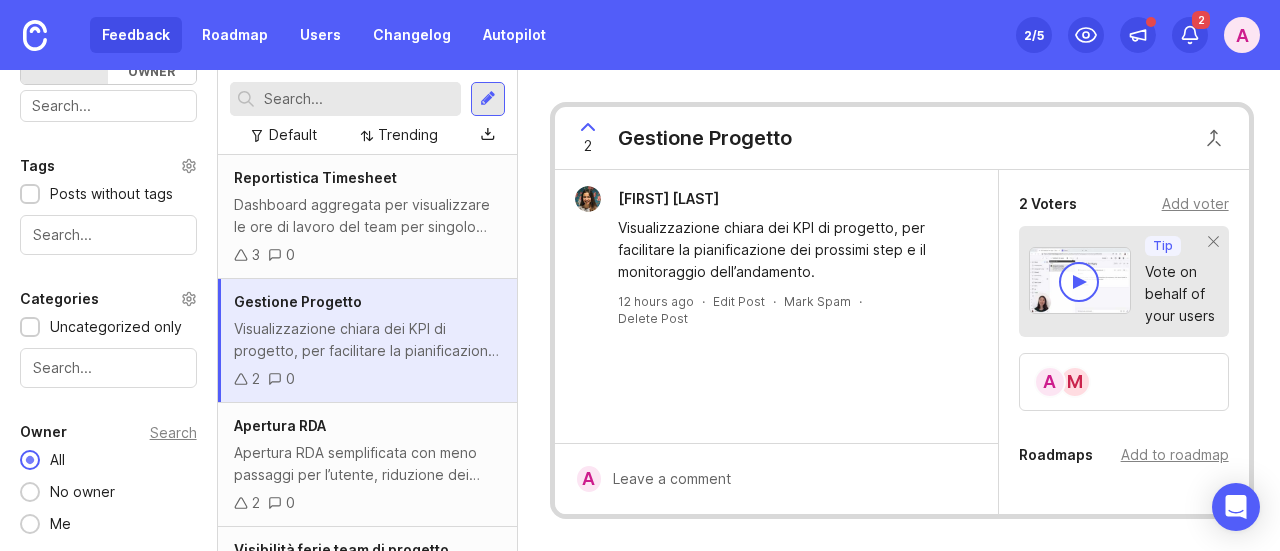 scroll, scrollTop: 200, scrollLeft: 0, axis: vertical 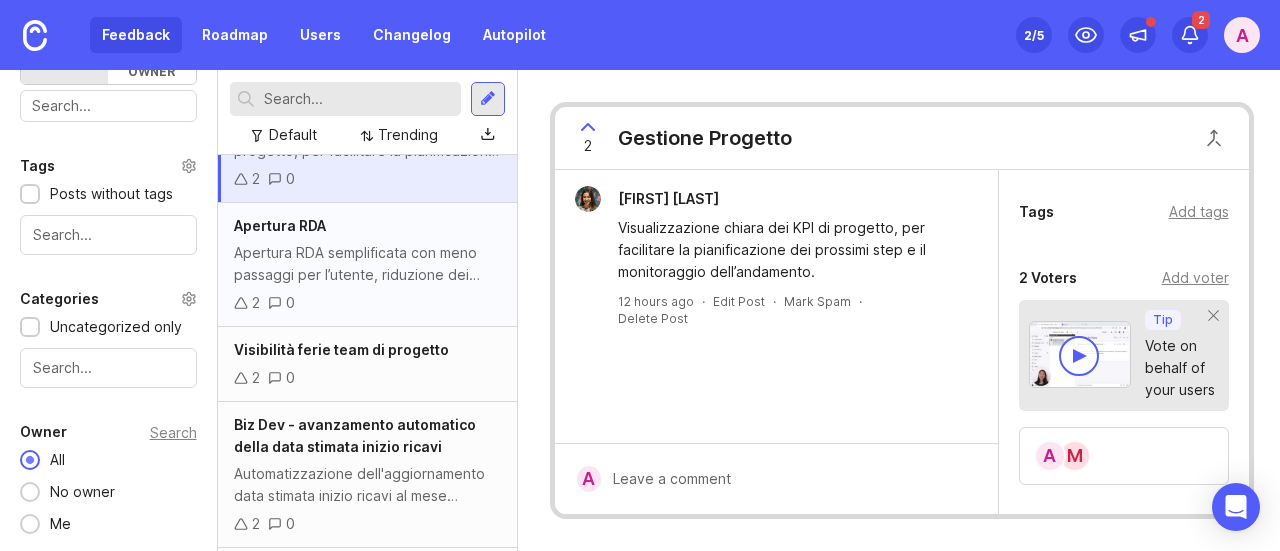 click on "Apertura RDA semplificata con meno passaggi per l’utente, riduzione dei back and forth sull’allocazione costi e alert per approvazione." at bounding box center (367, 264) 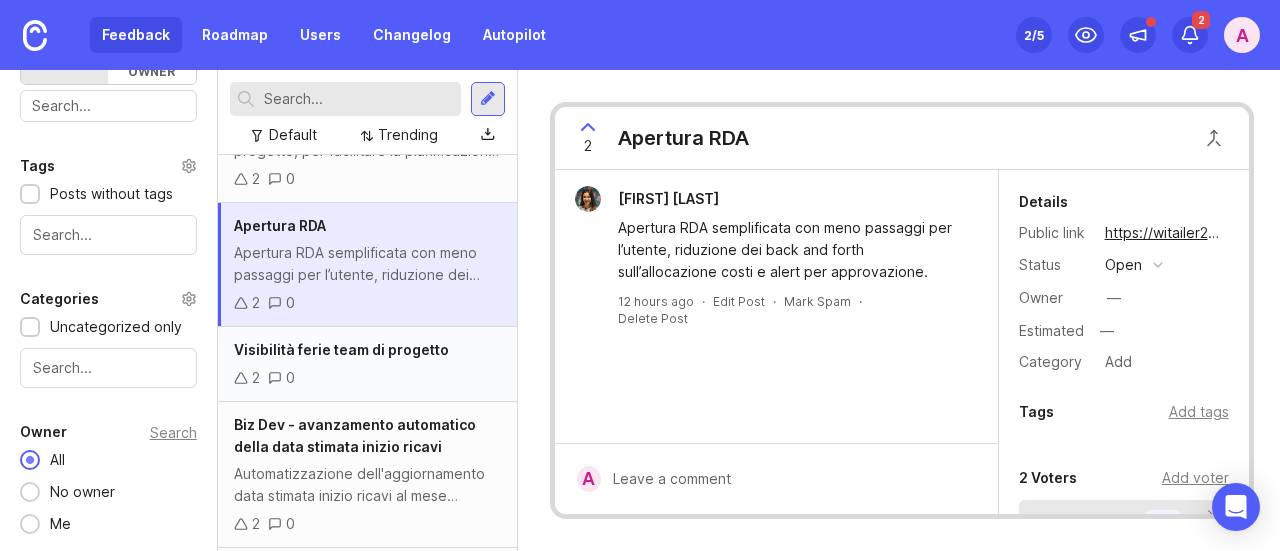 click on "2 0" at bounding box center (367, 378) 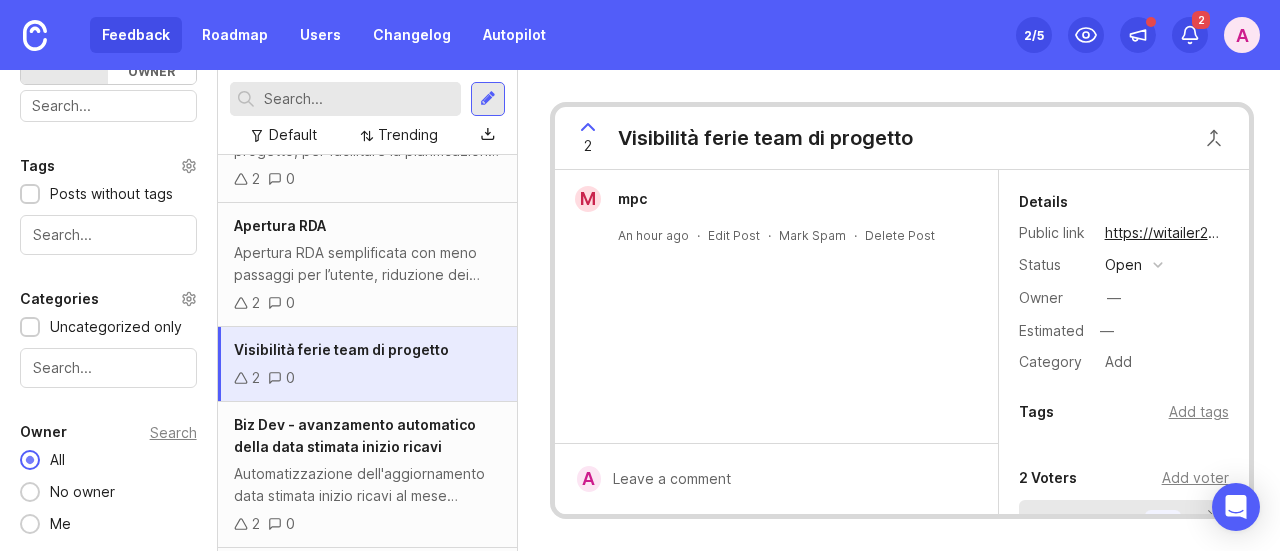 scroll, scrollTop: 400, scrollLeft: 0, axis: vertical 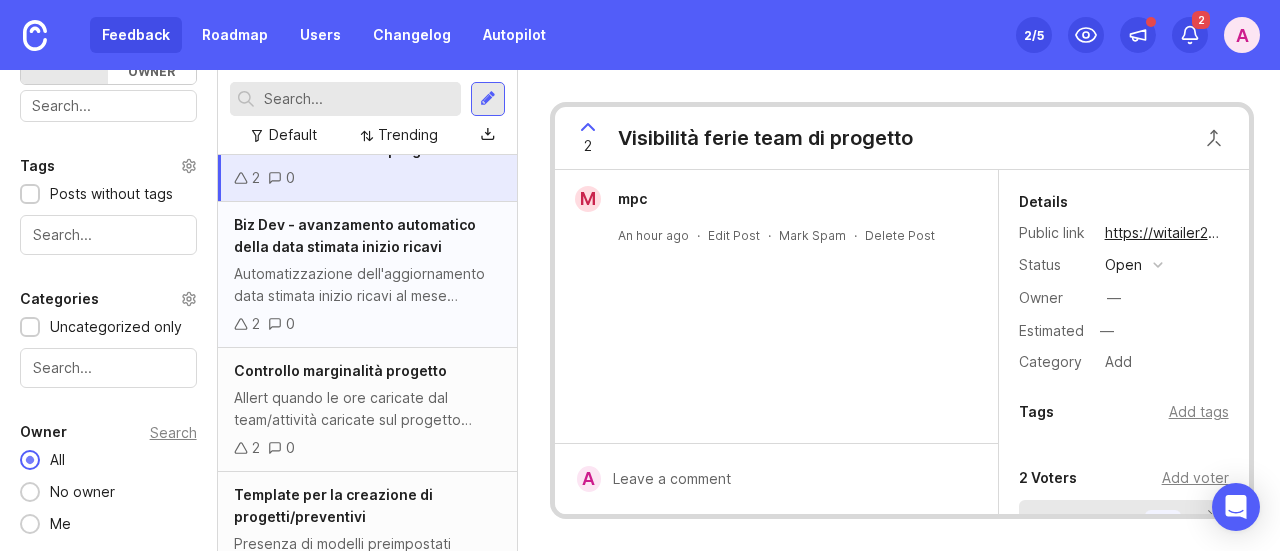 click on "Automatizzazione dell'aggiornamento data stimata inizio ricavi al mese successivo se il bizdev non viene convertito in progetto entro la data inizialmente inserita" at bounding box center (367, 285) 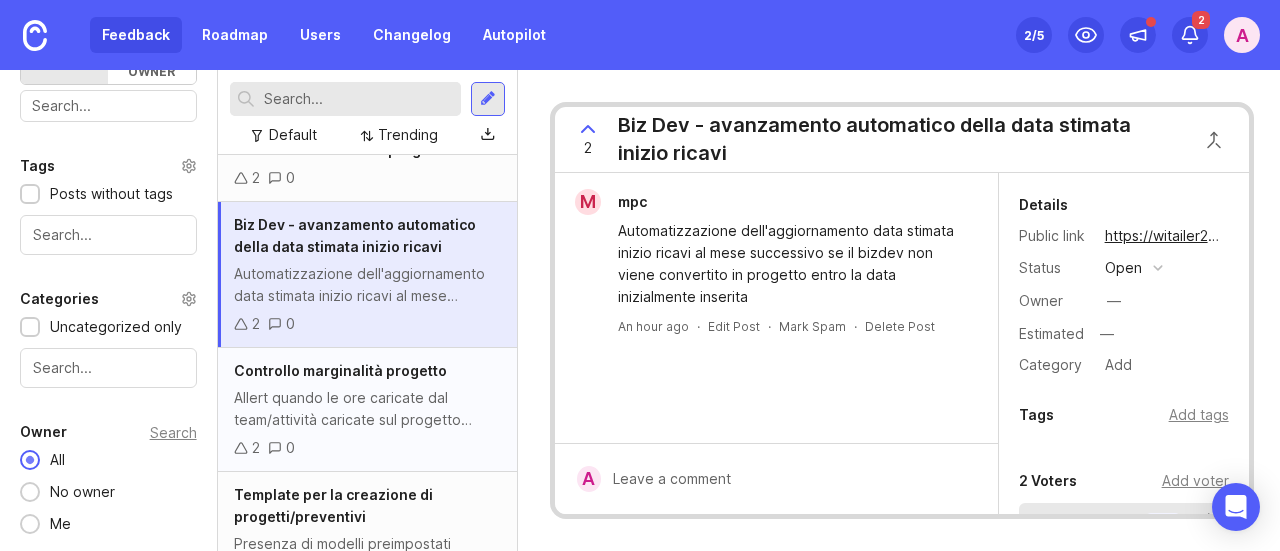 click on "Allert quando le ore caricate dal team/attività caricate sul progetto superano la soglia di marginalità ideale" at bounding box center [367, 409] 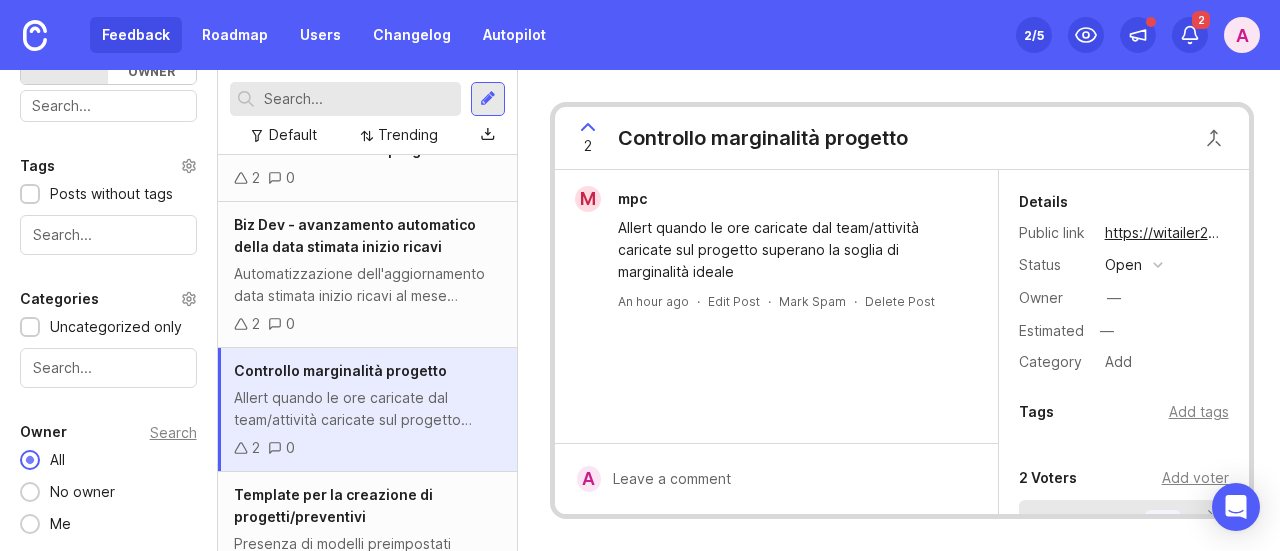 scroll, scrollTop: 600, scrollLeft: 0, axis: vertical 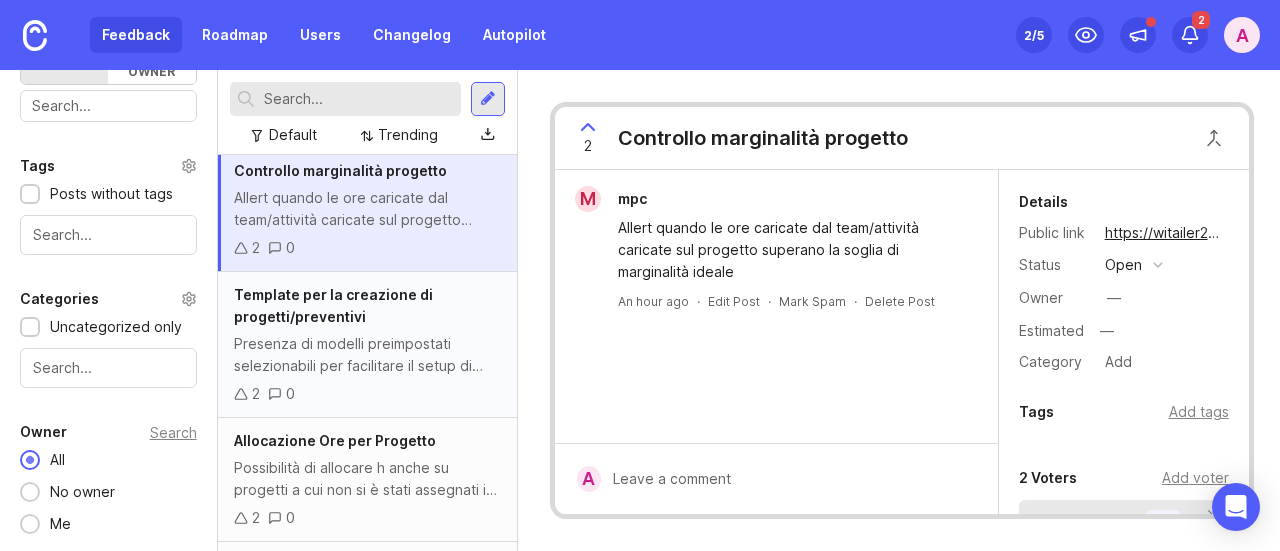 click on "Template per la creazione di progetti/preventivi" at bounding box center (367, 306) 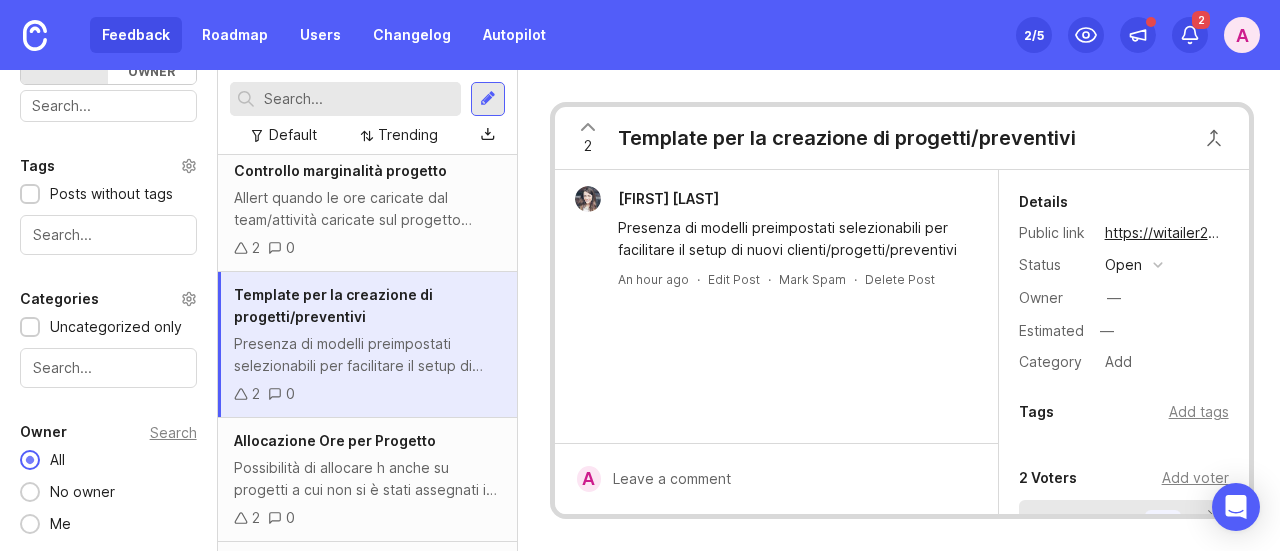 click on "2" at bounding box center (588, 138) 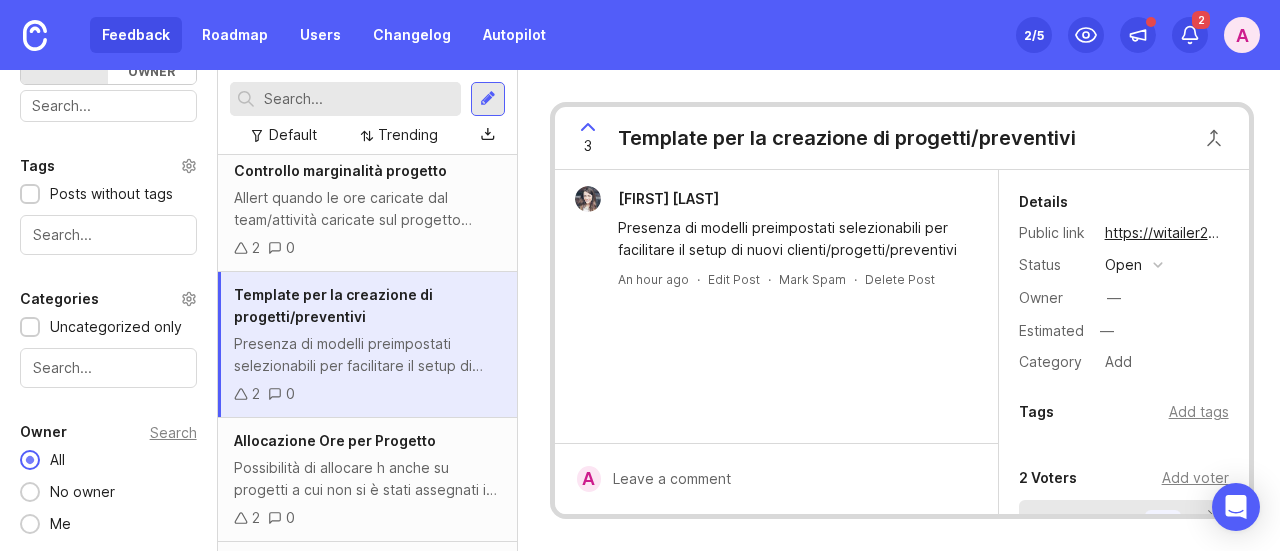 scroll, scrollTop: 108, scrollLeft: 0, axis: vertical 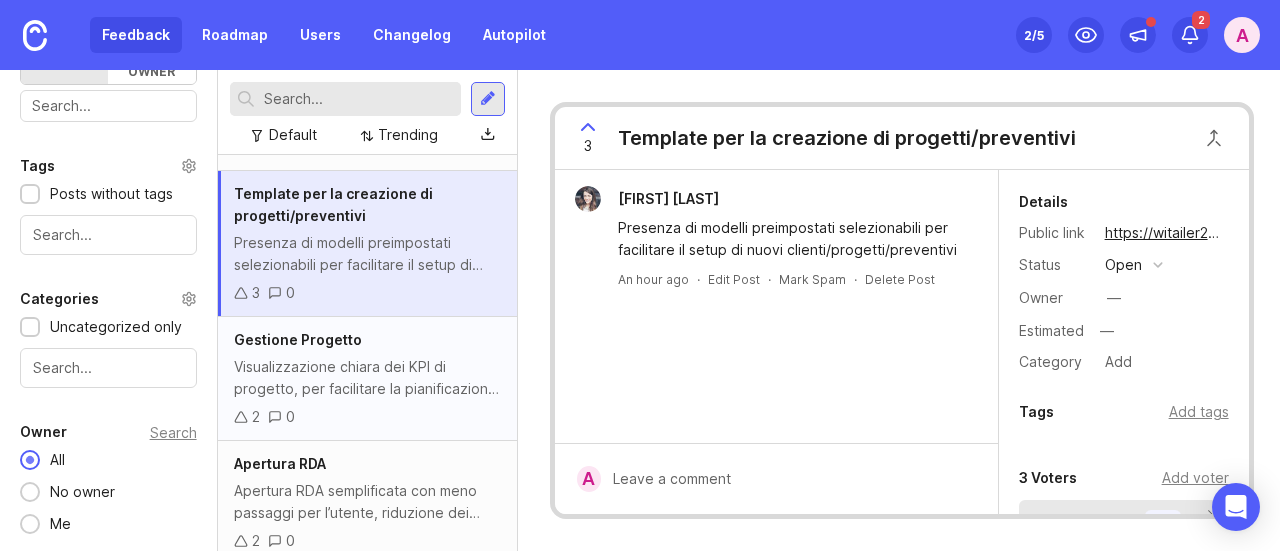click on "Visualizzazione chiara dei KPI di progetto, per facilitare la pianificazione dei prossimi step e il monitoraggio dell’andamento." at bounding box center [367, 378] 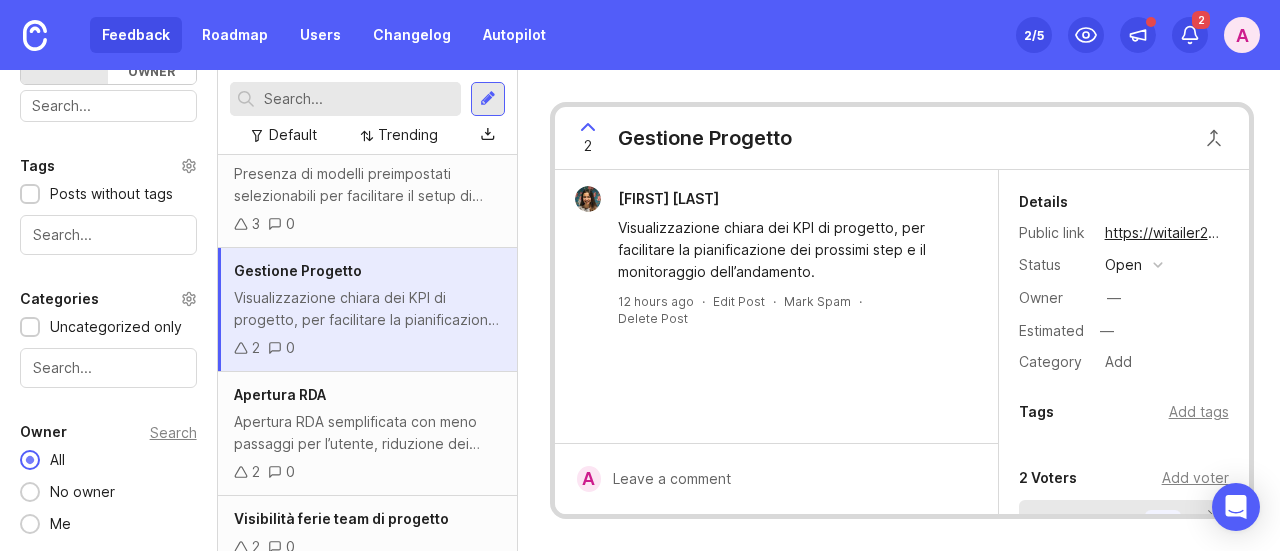 scroll, scrollTop: 208, scrollLeft: 0, axis: vertical 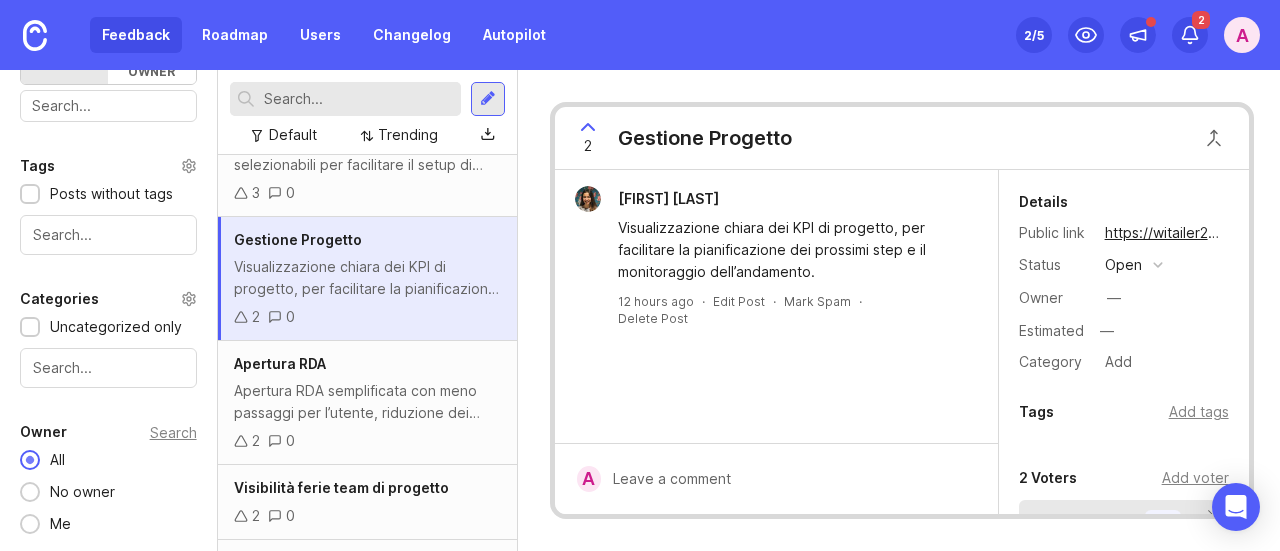 click on "Apertura RDA semplificata con meno passaggi per l’utente, riduzione dei back and forth sull’allocazione costi e alert per approvazione." at bounding box center [367, 402] 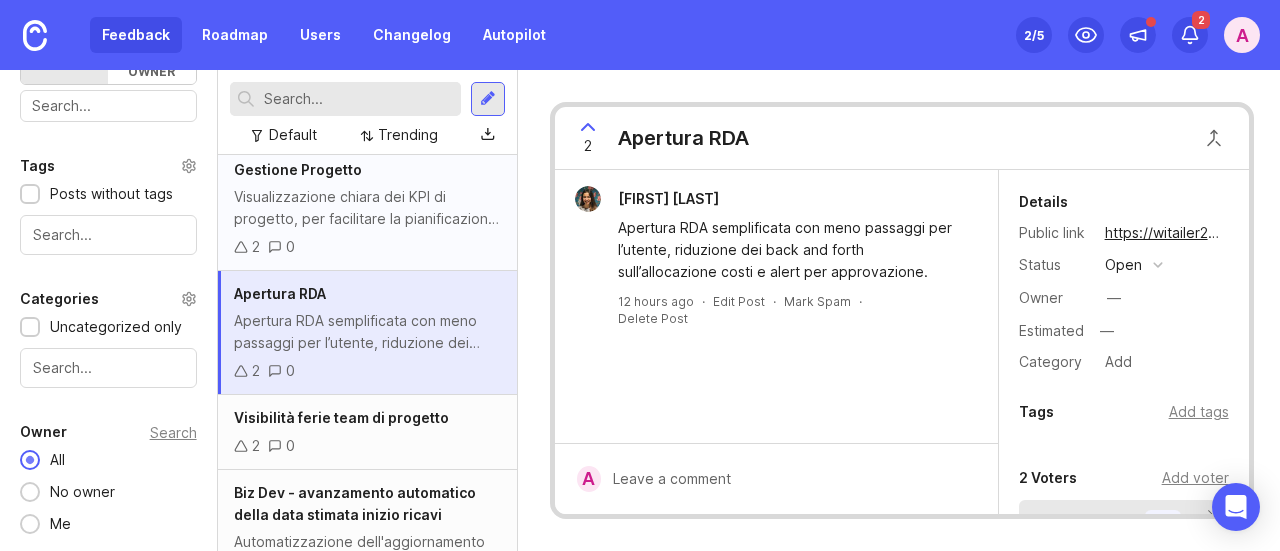 scroll, scrollTop: 308, scrollLeft: 0, axis: vertical 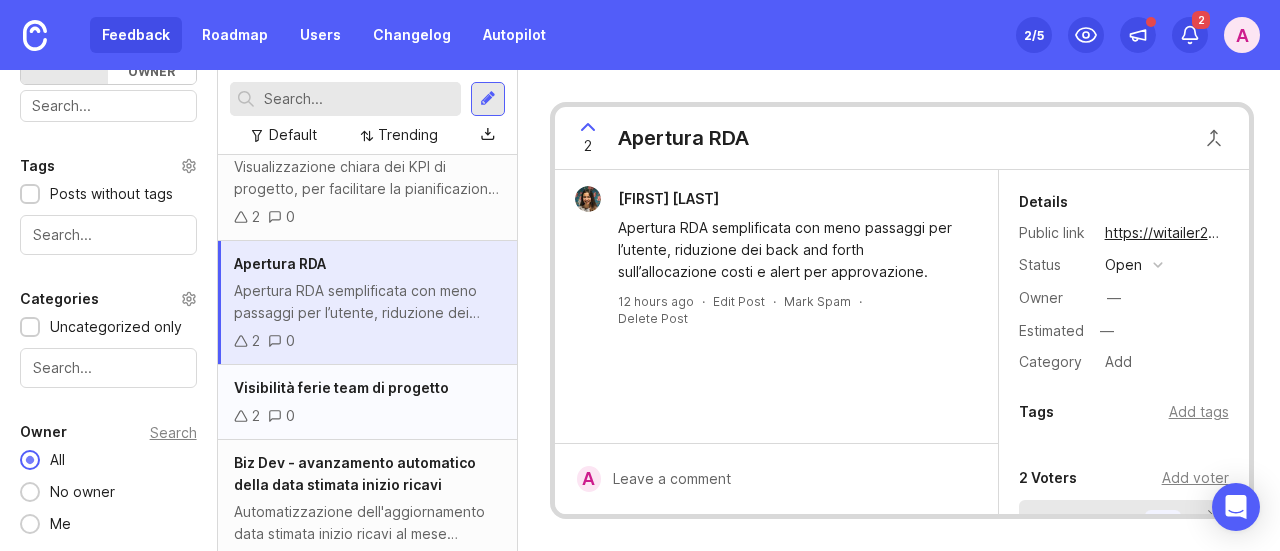 click on "Visibilità ferie team di progetto 2 0" at bounding box center [367, 402] 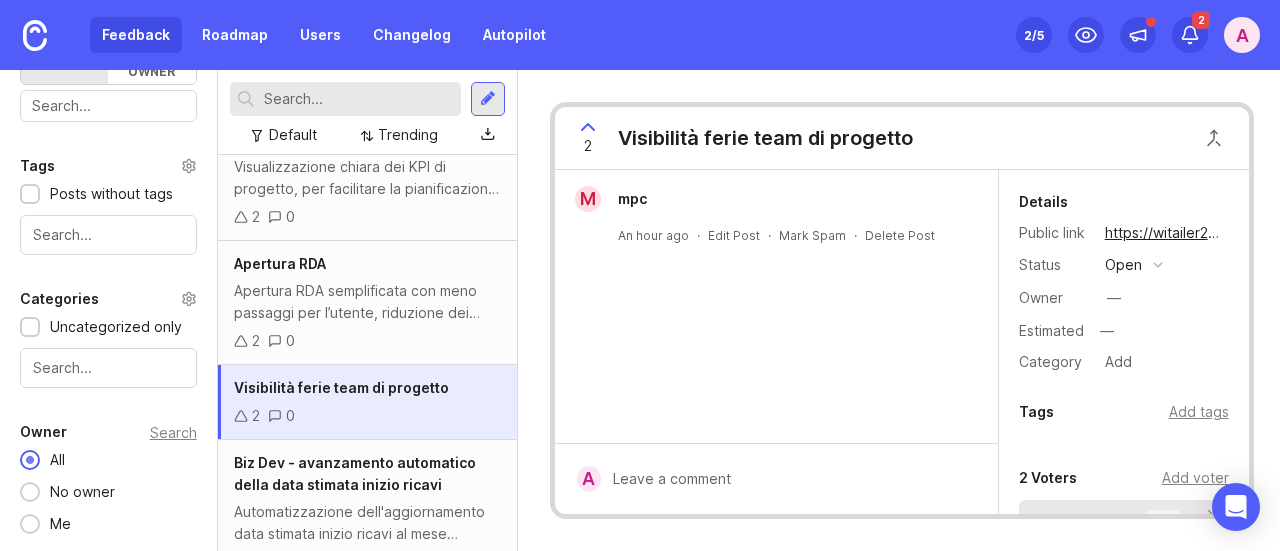 scroll, scrollTop: 408, scrollLeft: 0, axis: vertical 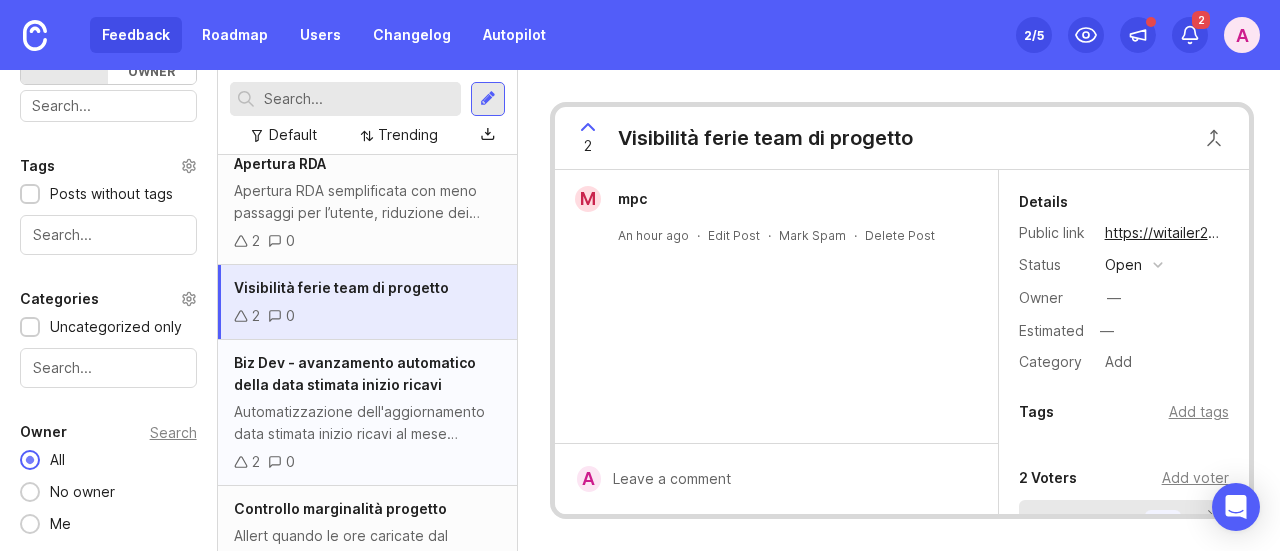 click on "Biz Dev - avanzamento automatico della data stimata inizio ricavi Automatizzazione dell'aggiornamento data stimata inizio ricavi al mese successivo se il bizdev non viene convertito in progetto entro la data inizialmente inserita 2 0" at bounding box center (367, 413) 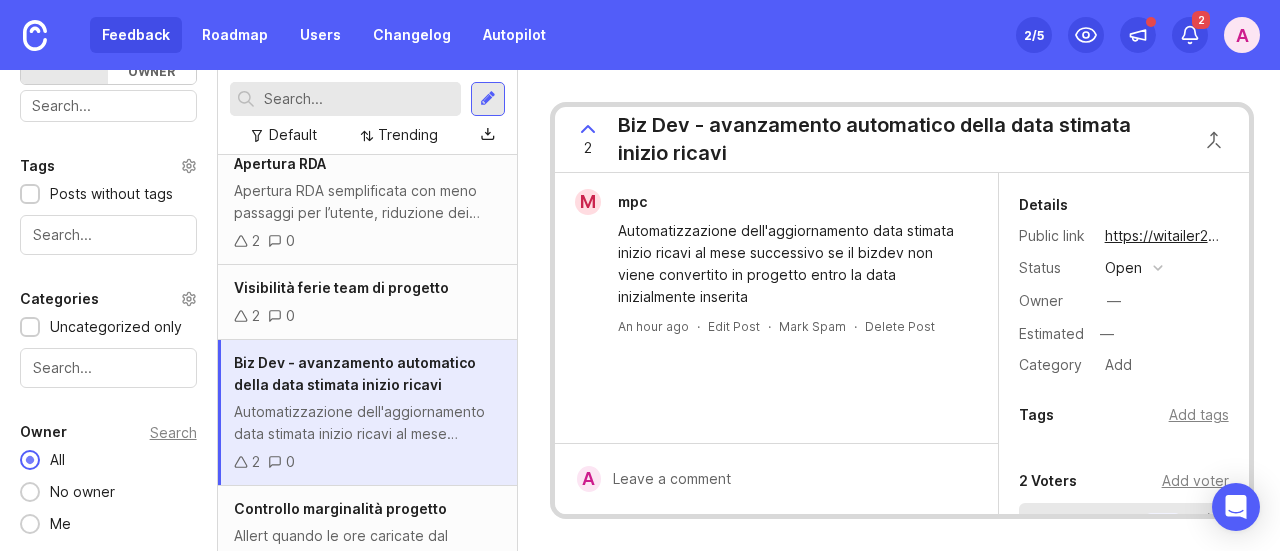 scroll, scrollTop: 608, scrollLeft: 0, axis: vertical 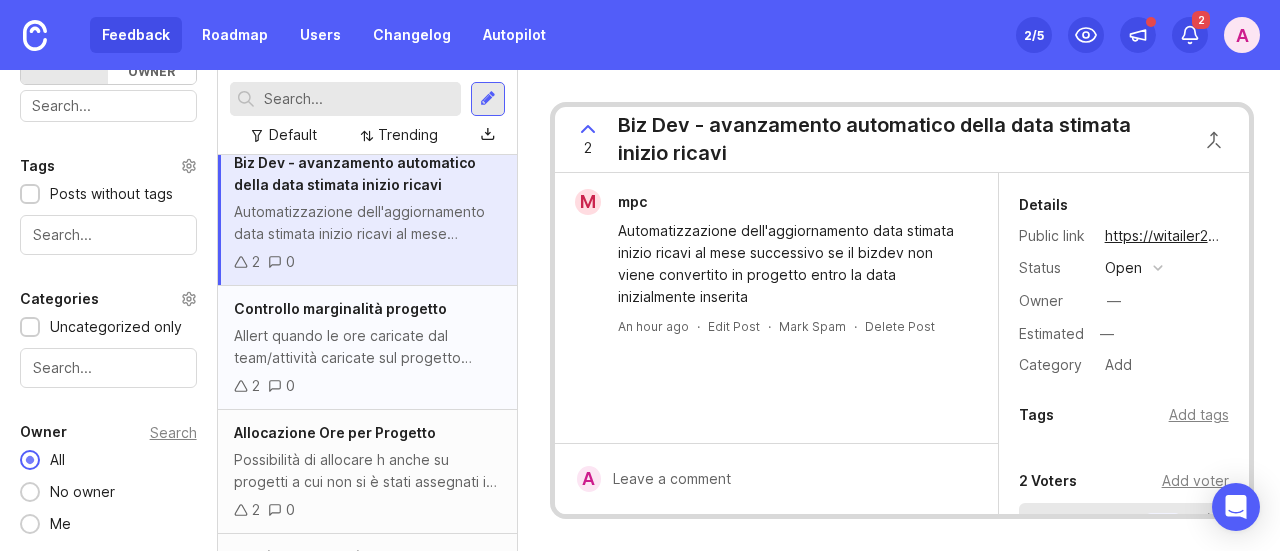 click on "Allert quando le ore caricate dal team/attività caricate sul progetto superano la soglia di marginalità ideale" at bounding box center [367, 347] 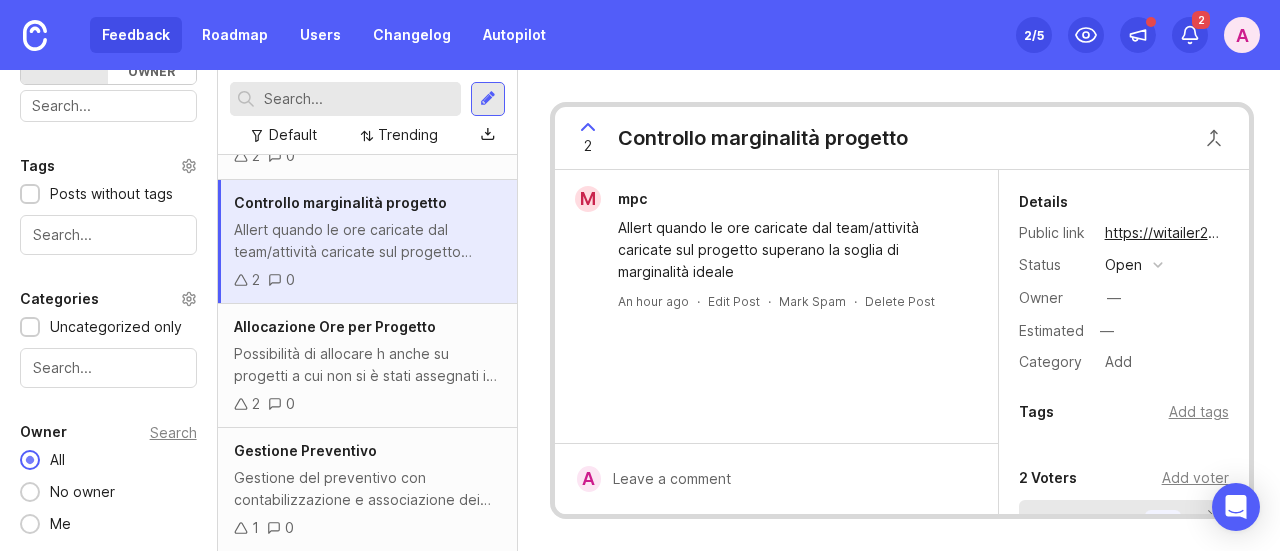 scroll, scrollTop: 808, scrollLeft: 0, axis: vertical 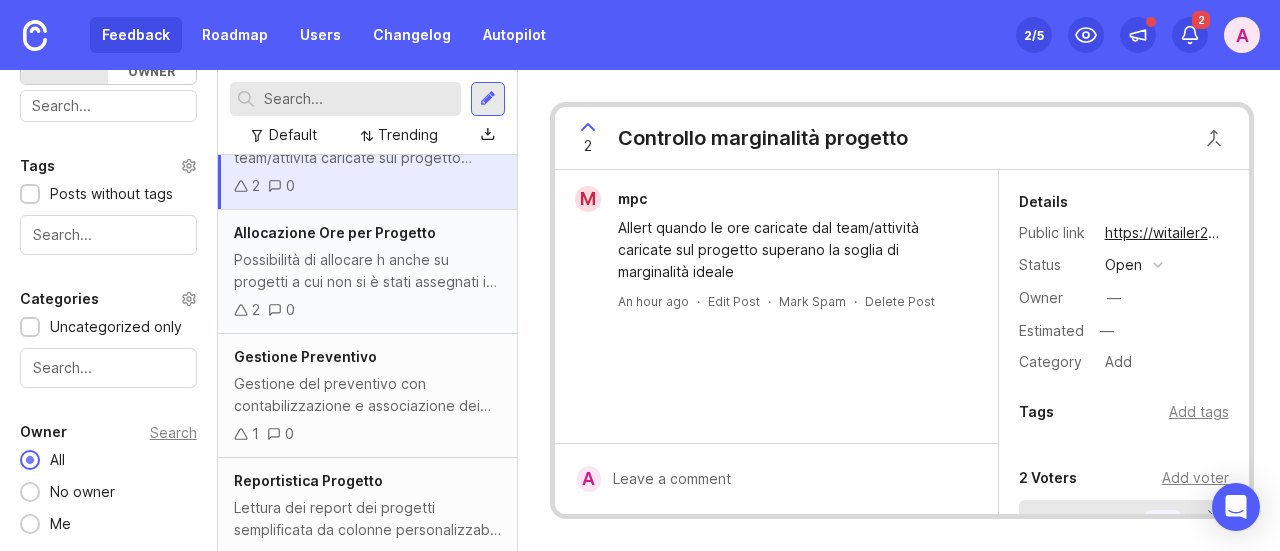 click on "Possibilità di allocare h anche su progetti a cui non si è stati assegnati in fase di creazione del progetto. Fondamentale per persone che danno supporto occasionale (es. Ops) o solo in alcune fasi del progetto (es. setup iniziale)" at bounding box center (367, 271) 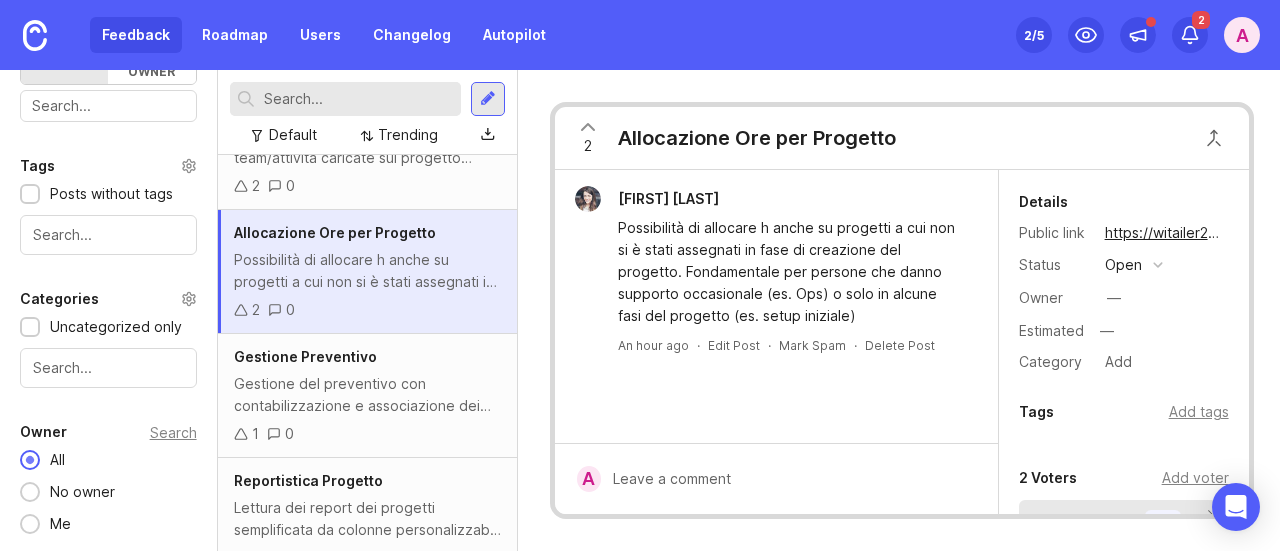 click on "2" at bounding box center [588, 146] 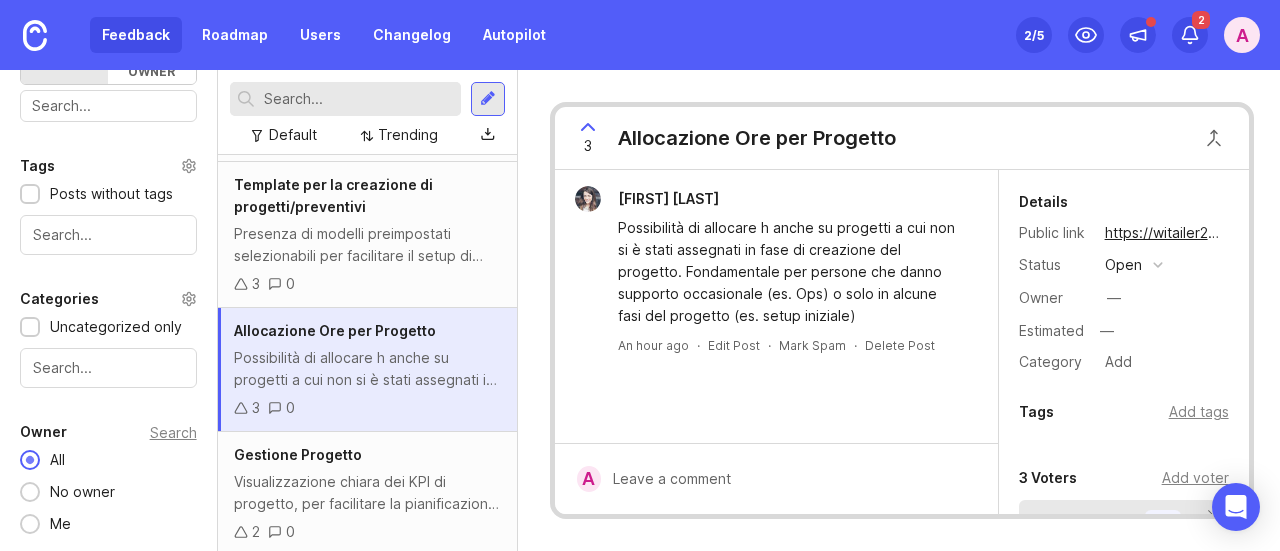 scroll, scrollTop: 0, scrollLeft: 0, axis: both 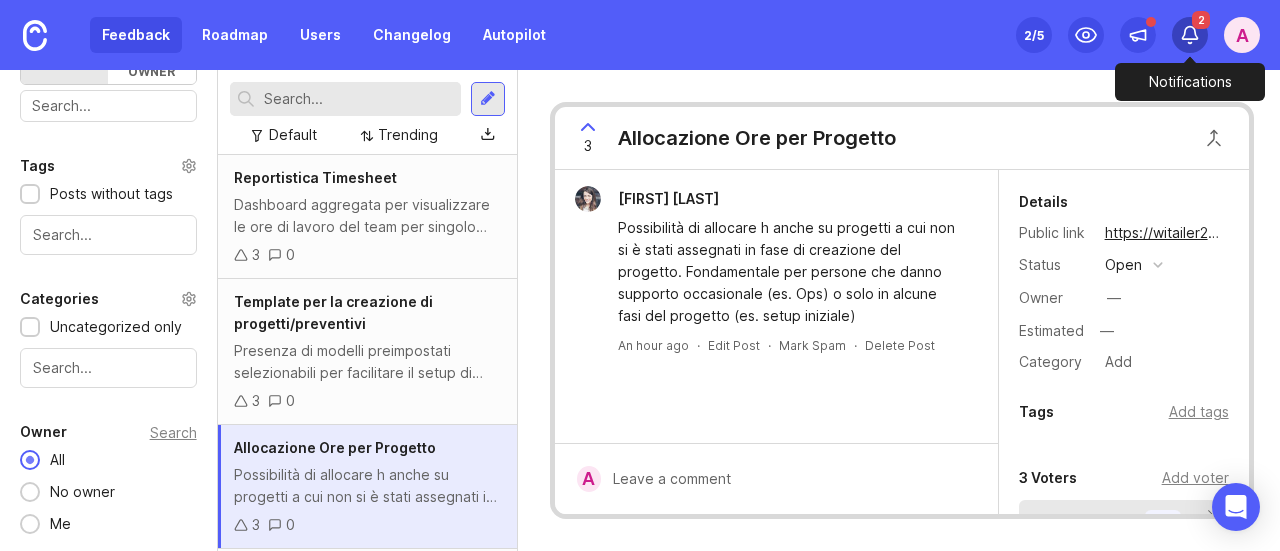 click at bounding box center (1190, 33) 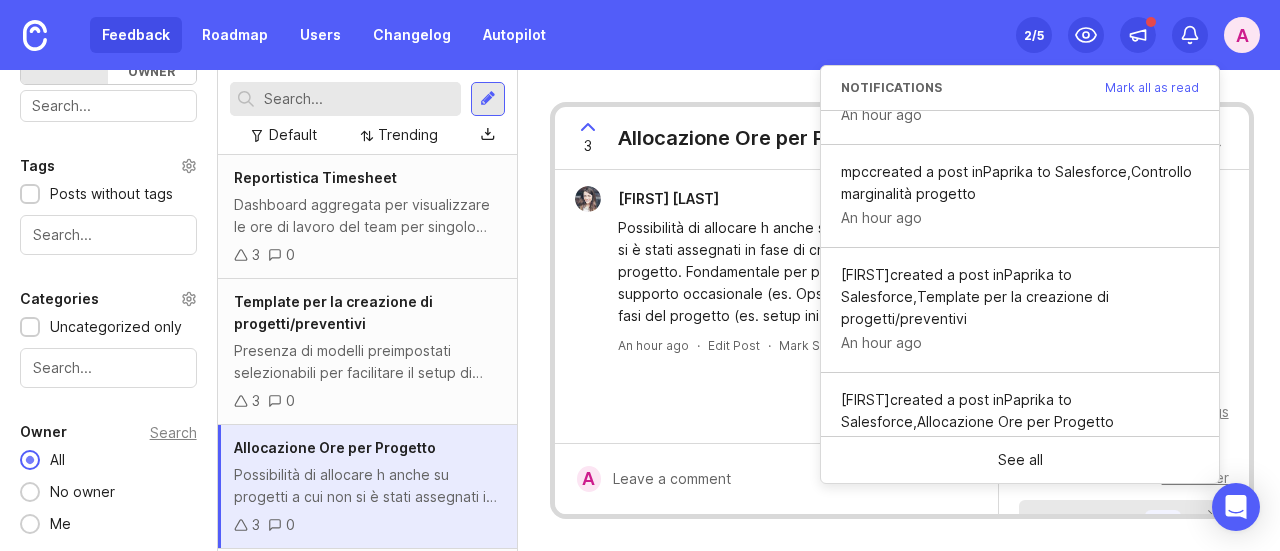 scroll, scrollTop: 0, scrollLeft: 0, axis: both 